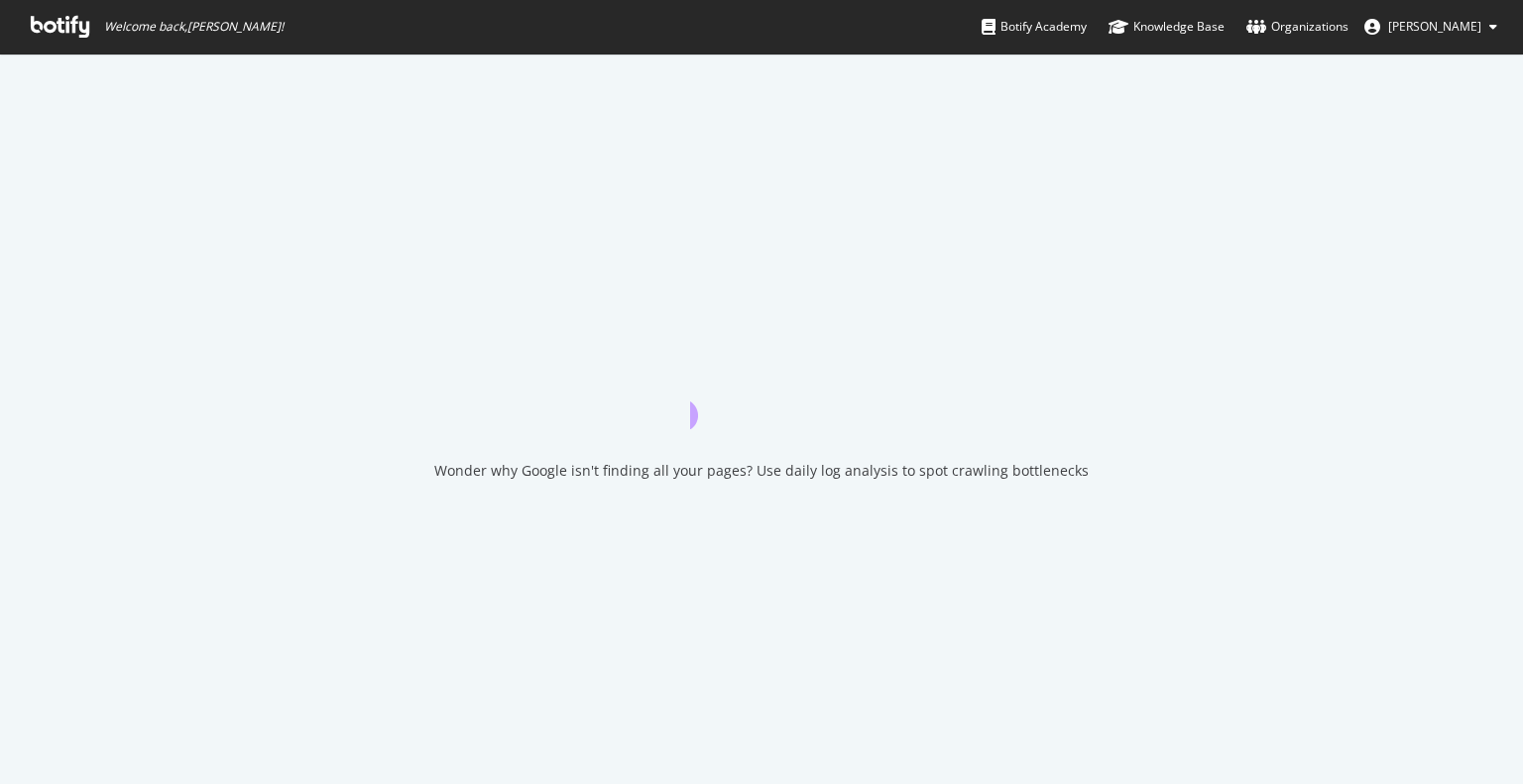 scroll, scrollTop: 0, scrollLeft: 0, axis: both 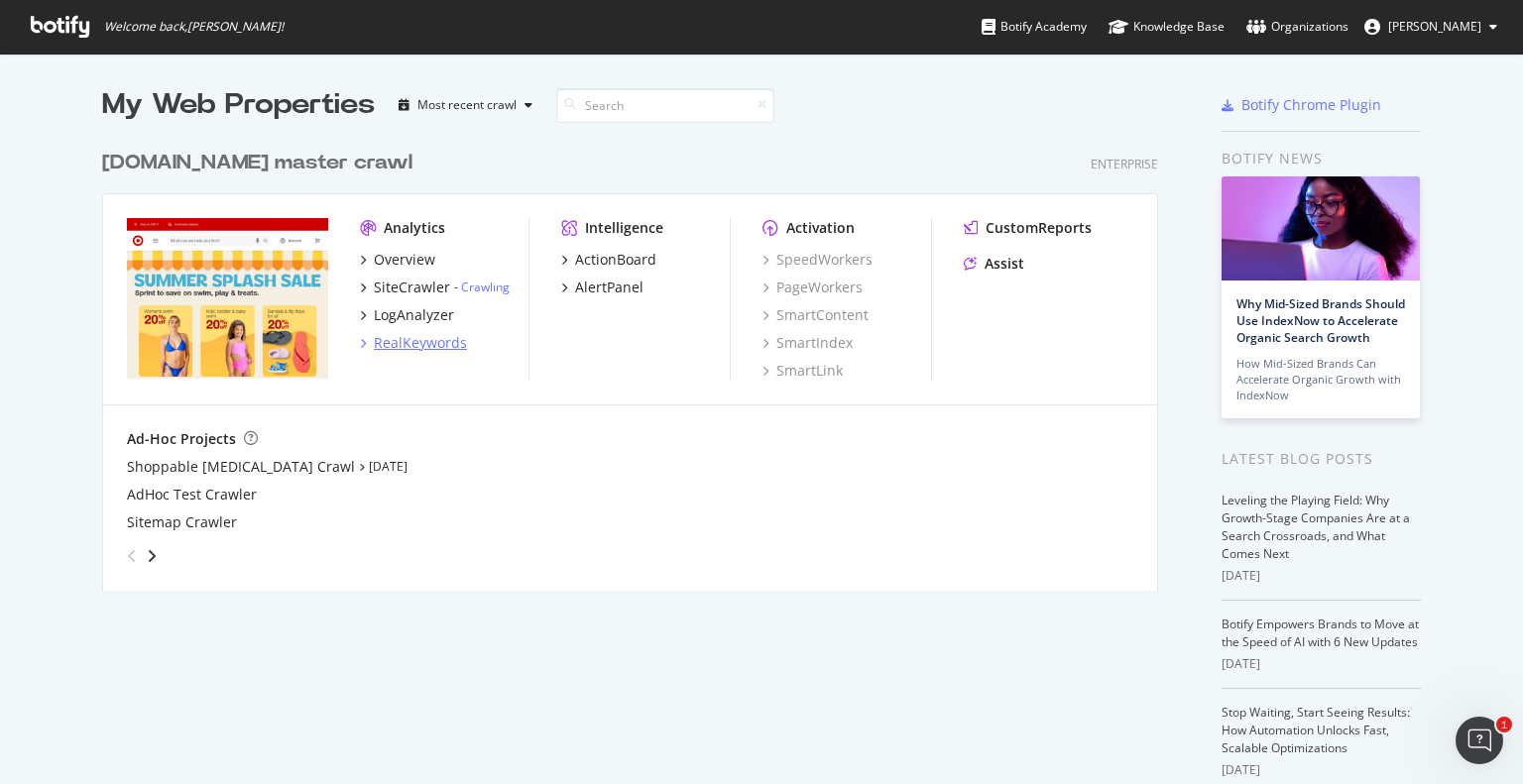 click on "RealKeywords" at bounding box center (420, 343) 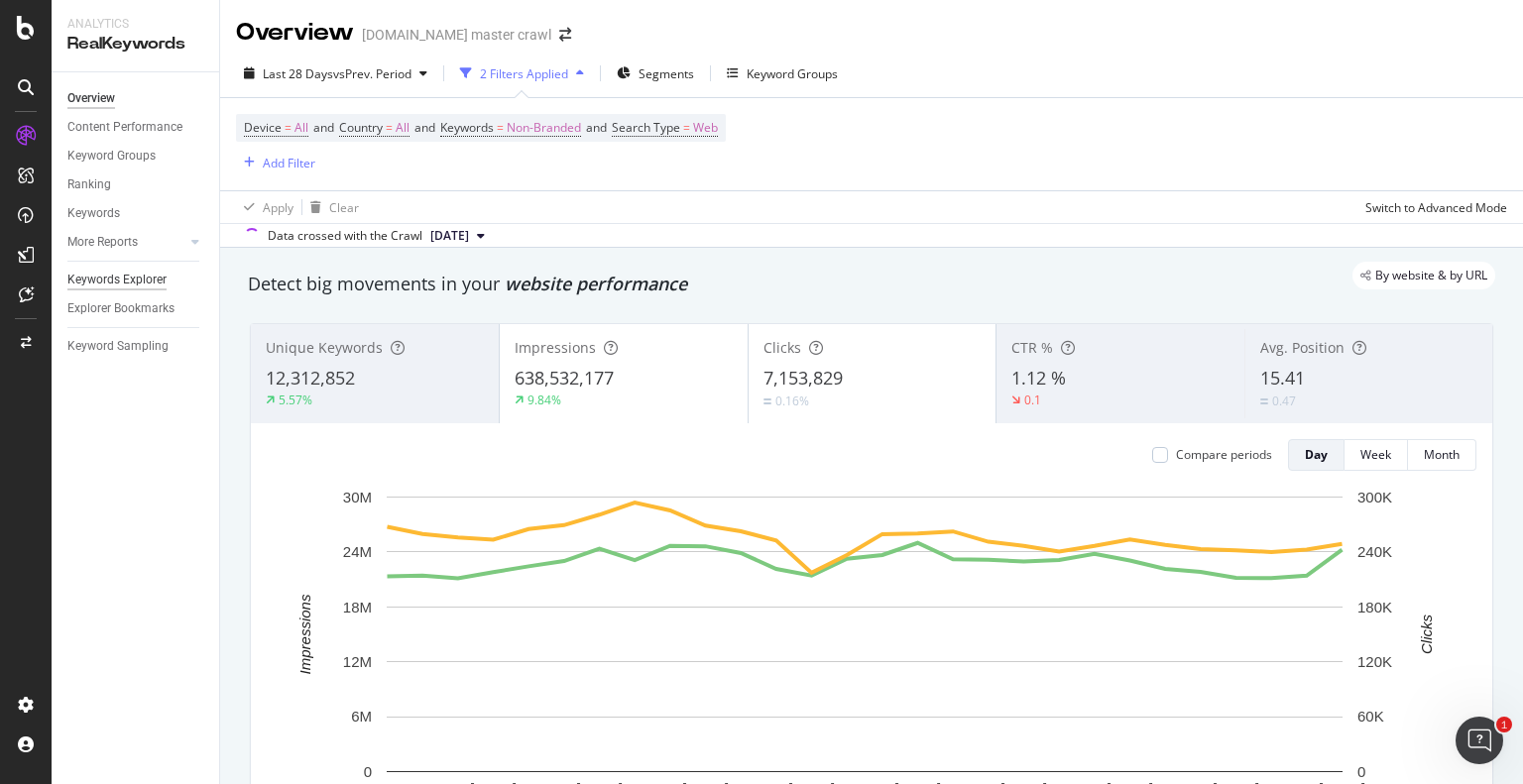 click on "Keywords Explorer" at bounding box center (117, 280) 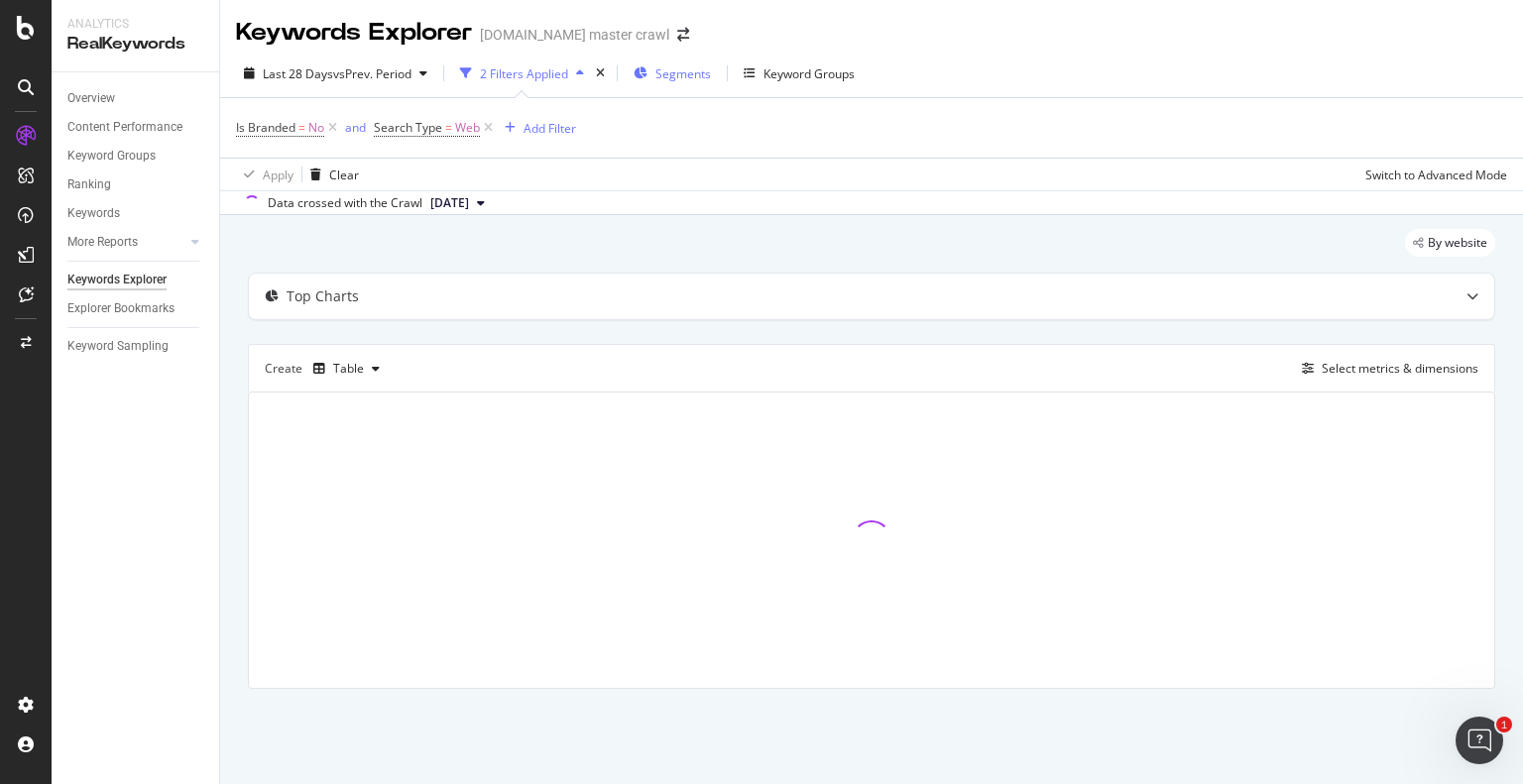 click on "Segments" at bounding box center [683, 73] 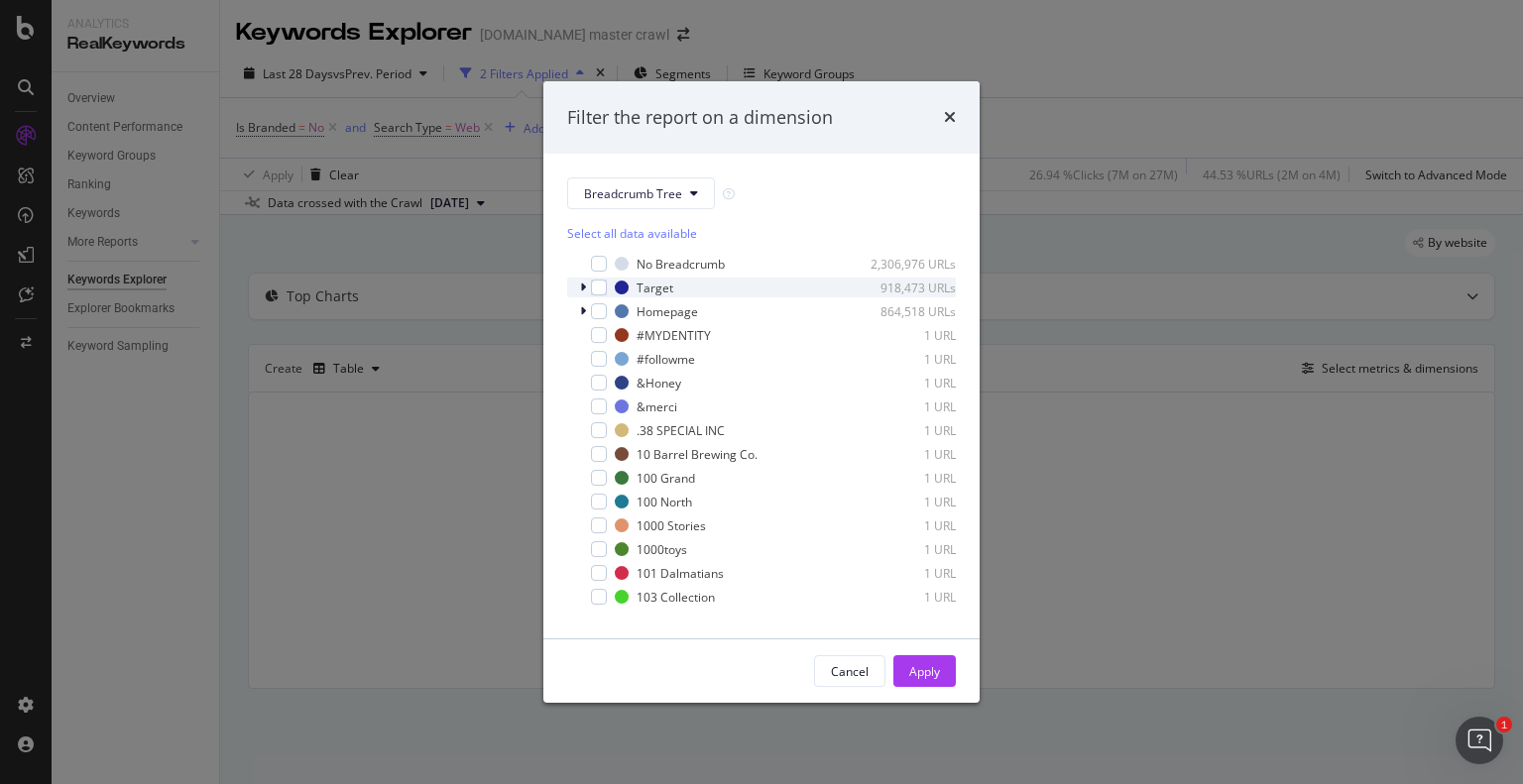 click at bounding box center (585, 287) 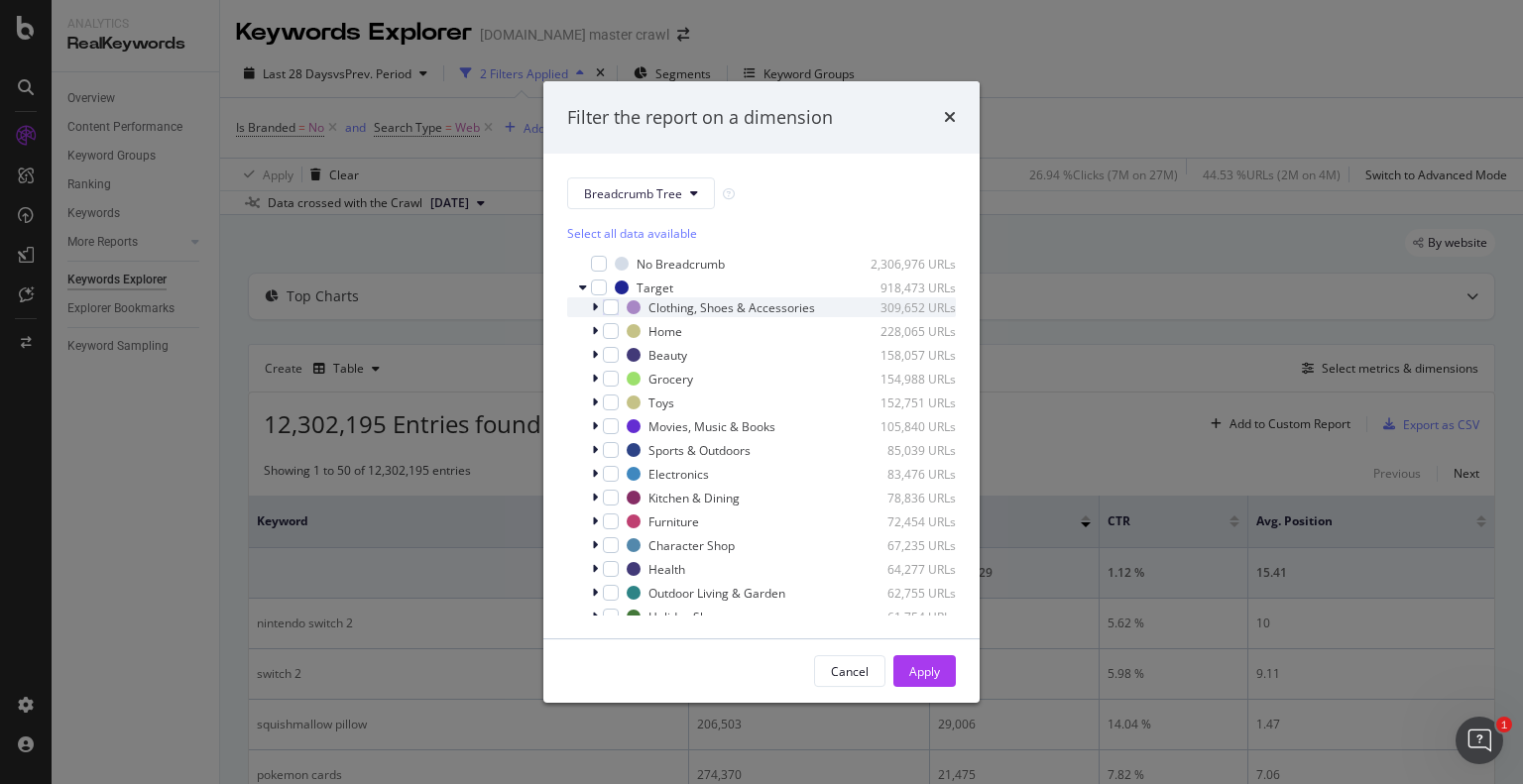 click at bounding box center (595, 307) 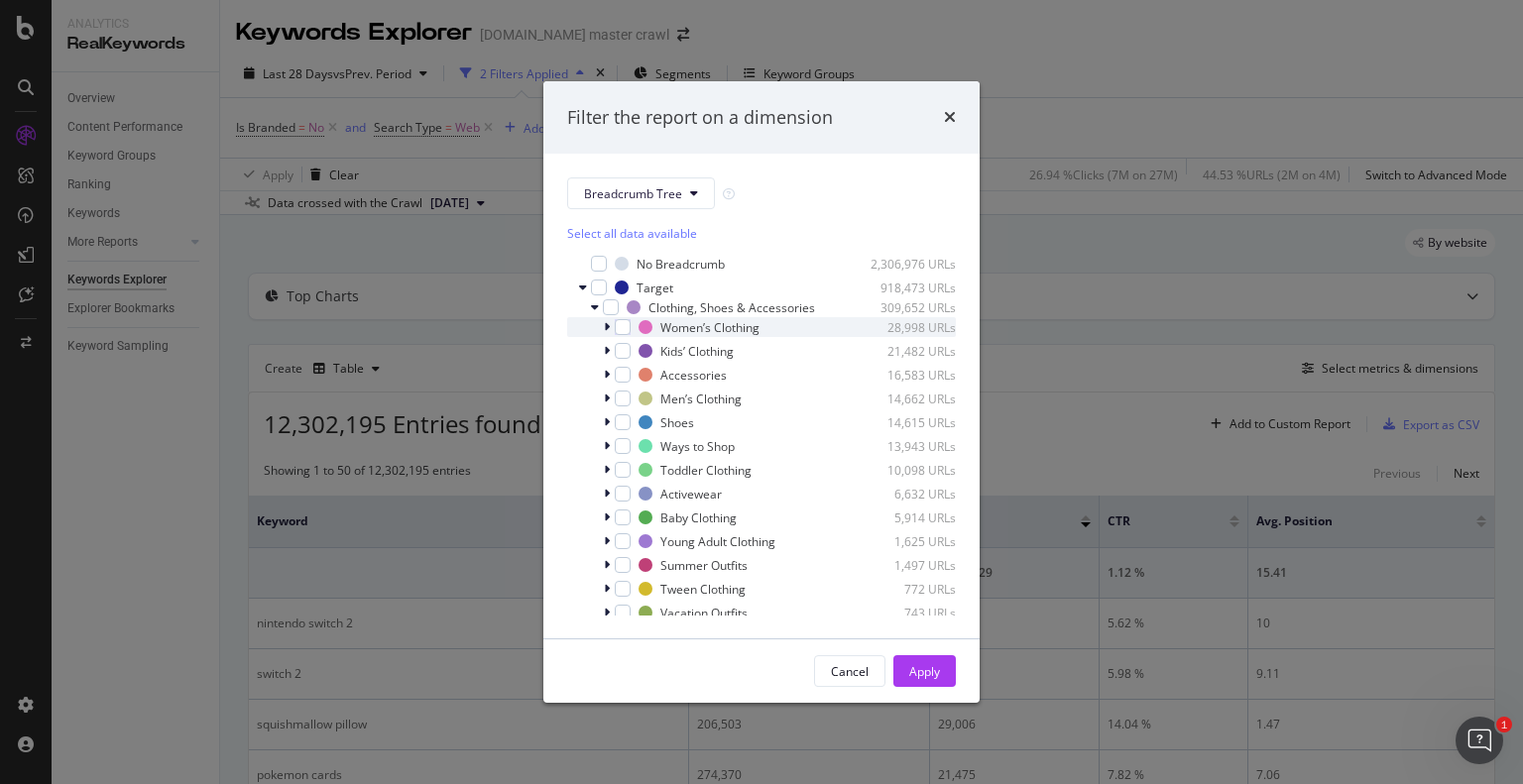 click at bounding box center [609, 327] 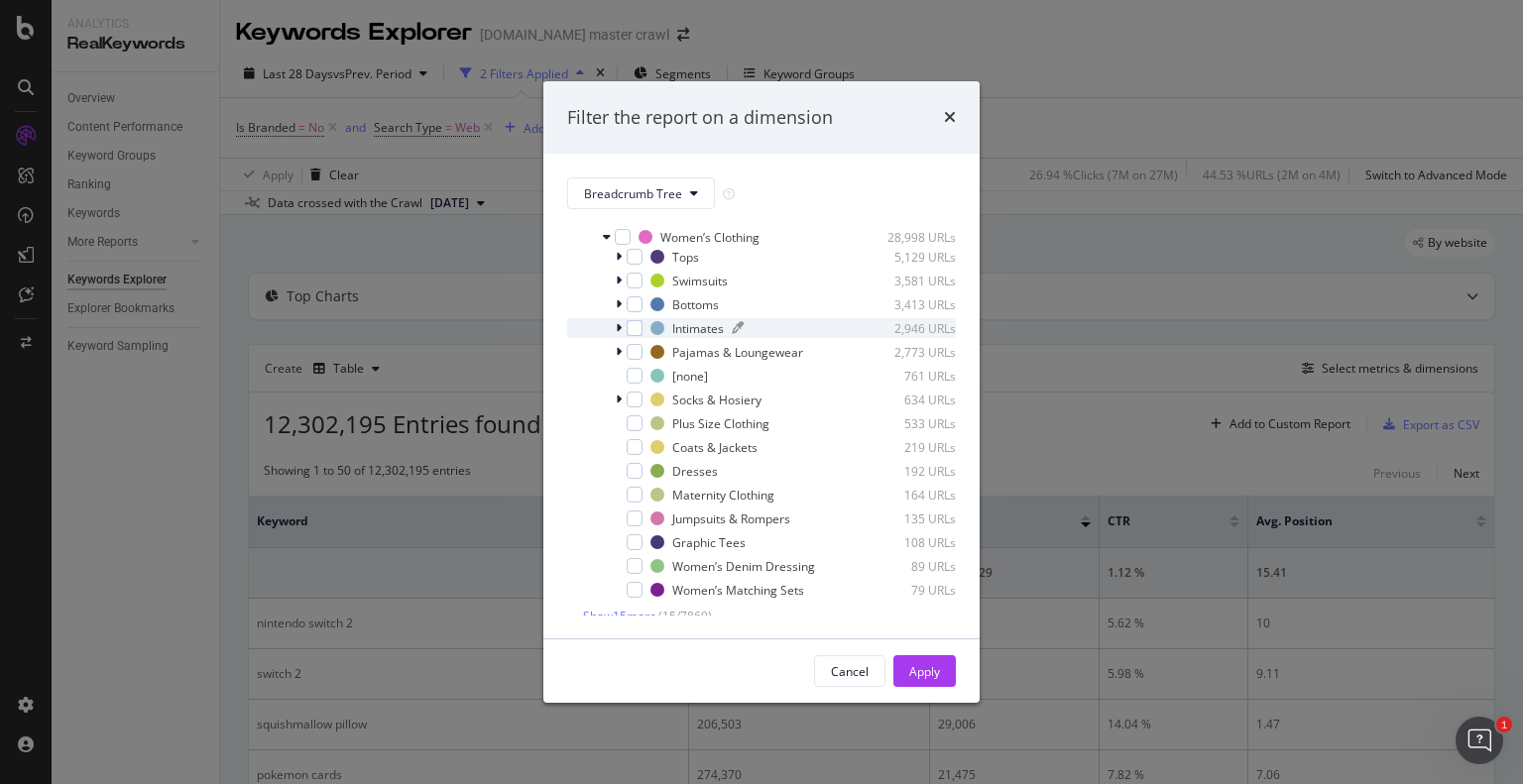 scroll, scrollTop: 63, scrollLeft: 0, axis: vertical 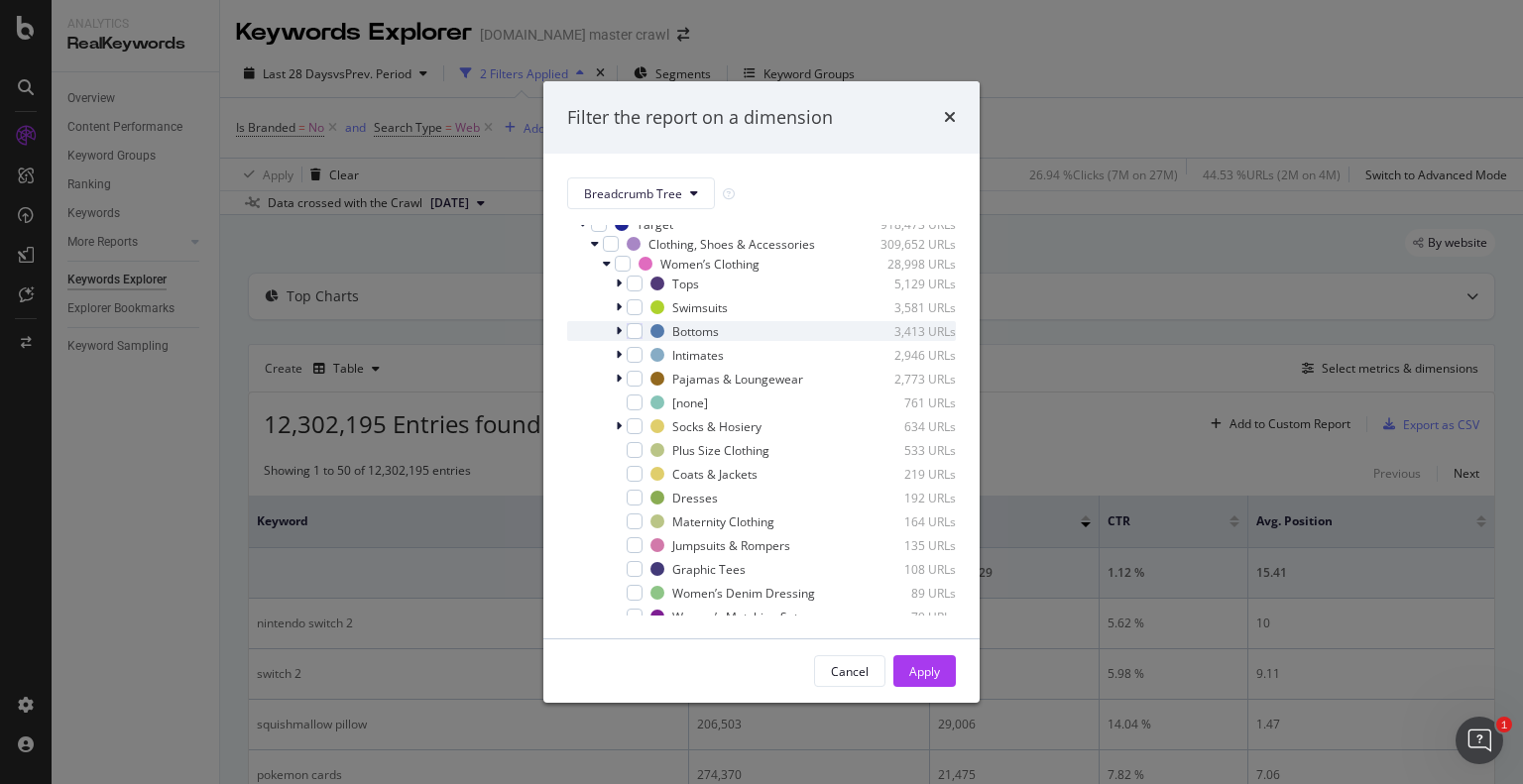 click at bounding box center [619, 331] 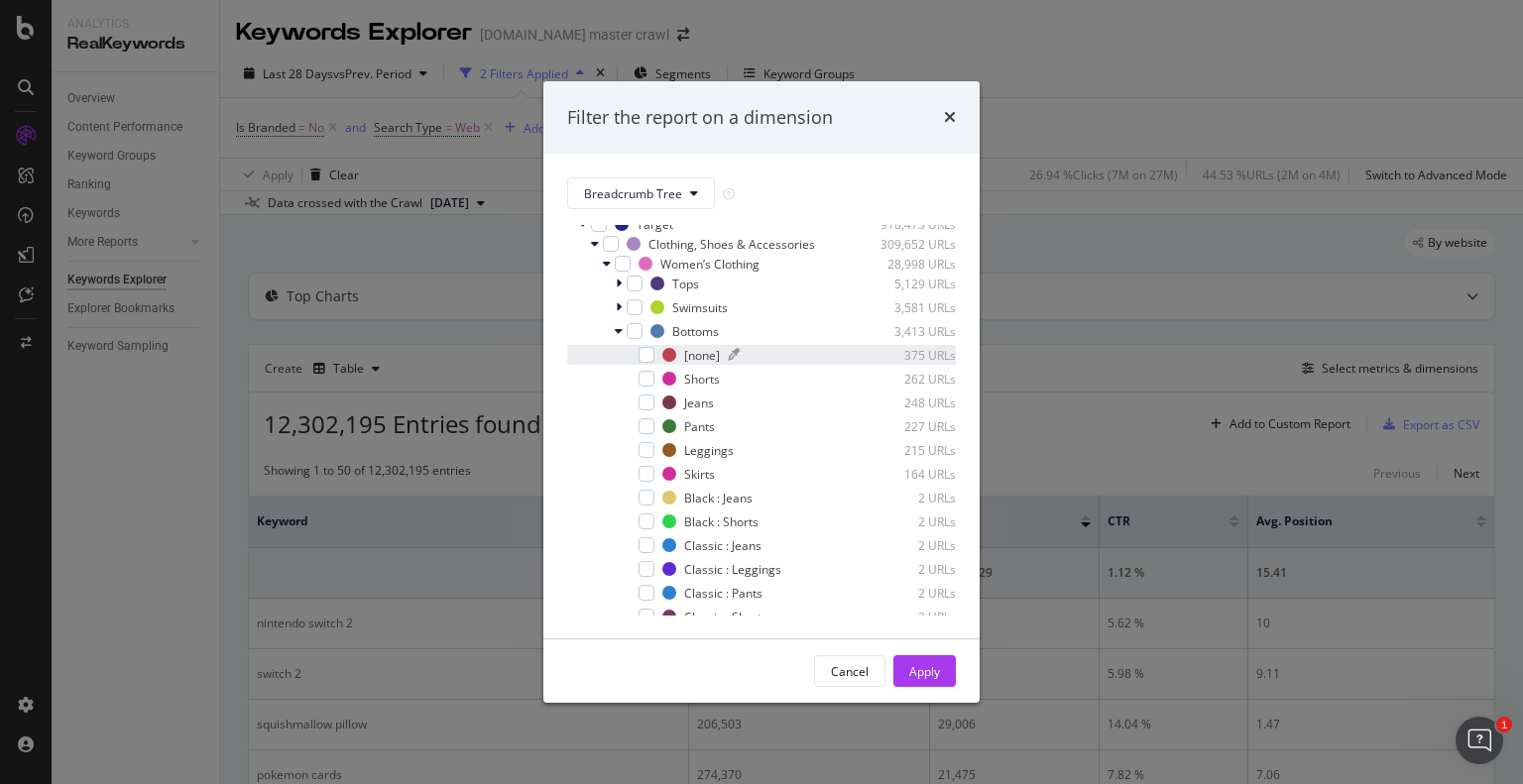 scroll, scrollTop: 97, scrollLeft: 0, axis: vertical 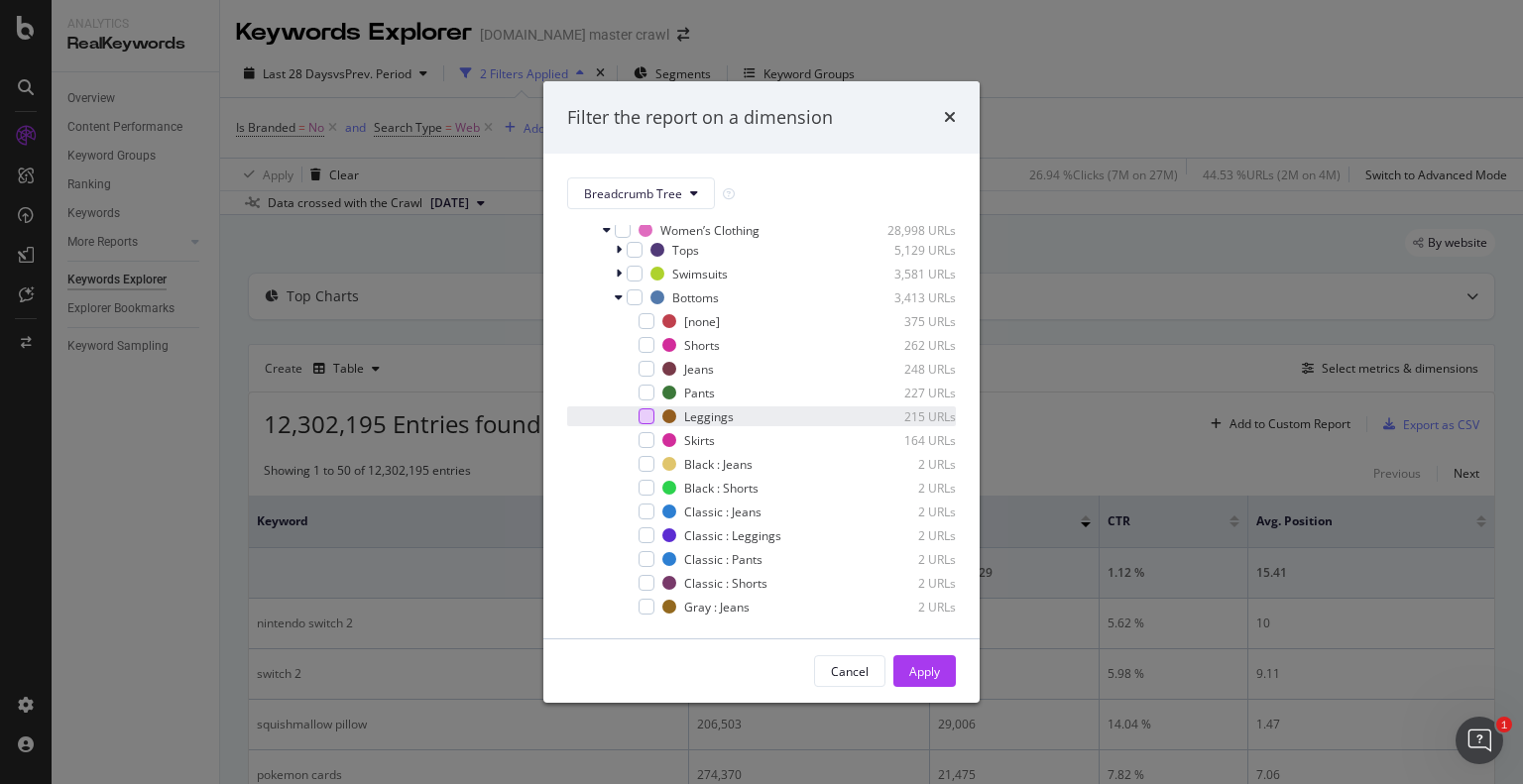 click at bounding box center [646, 416] 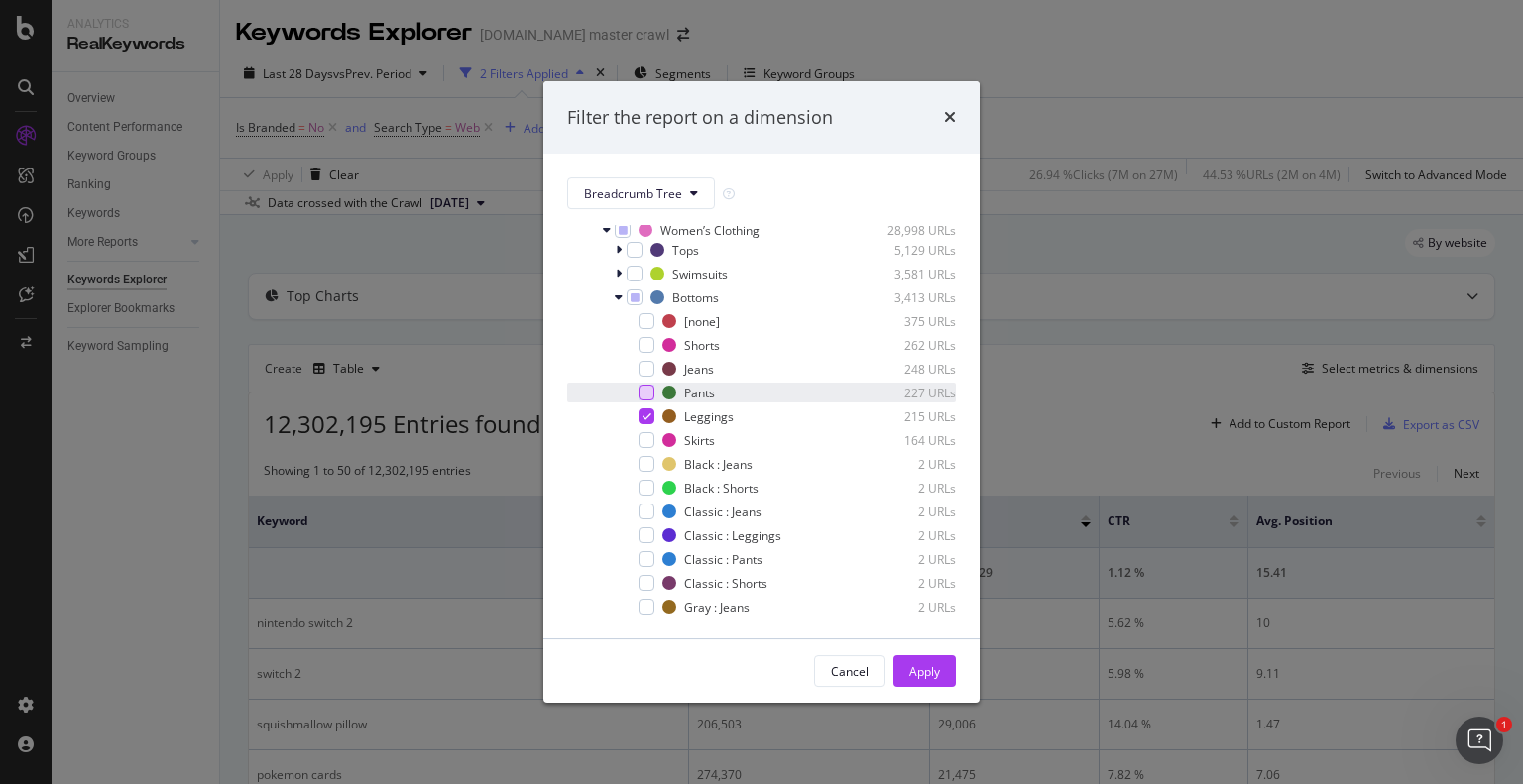 click at bounding box center (646, 392) 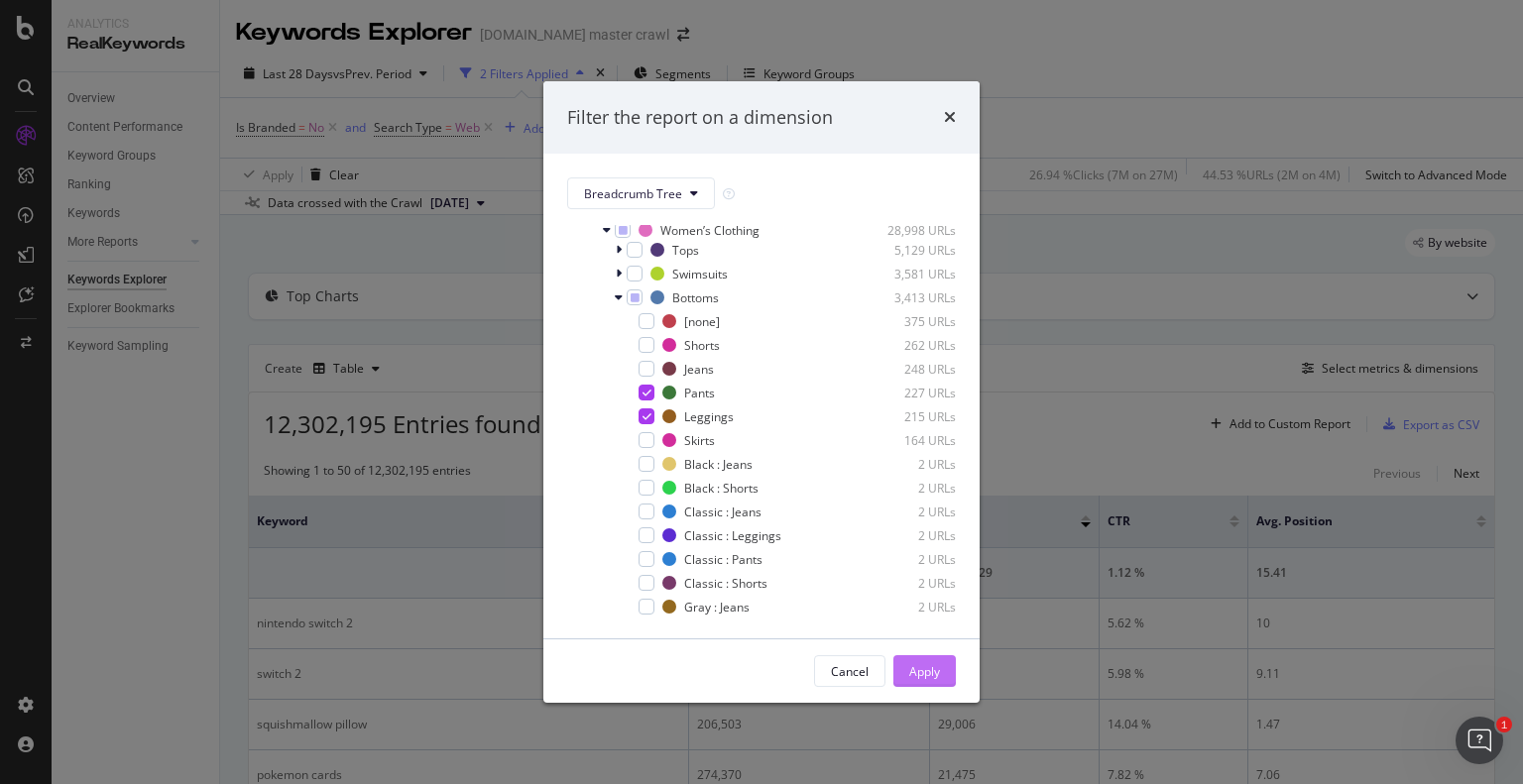 click on "Apply" at bounding box center (924, 671) 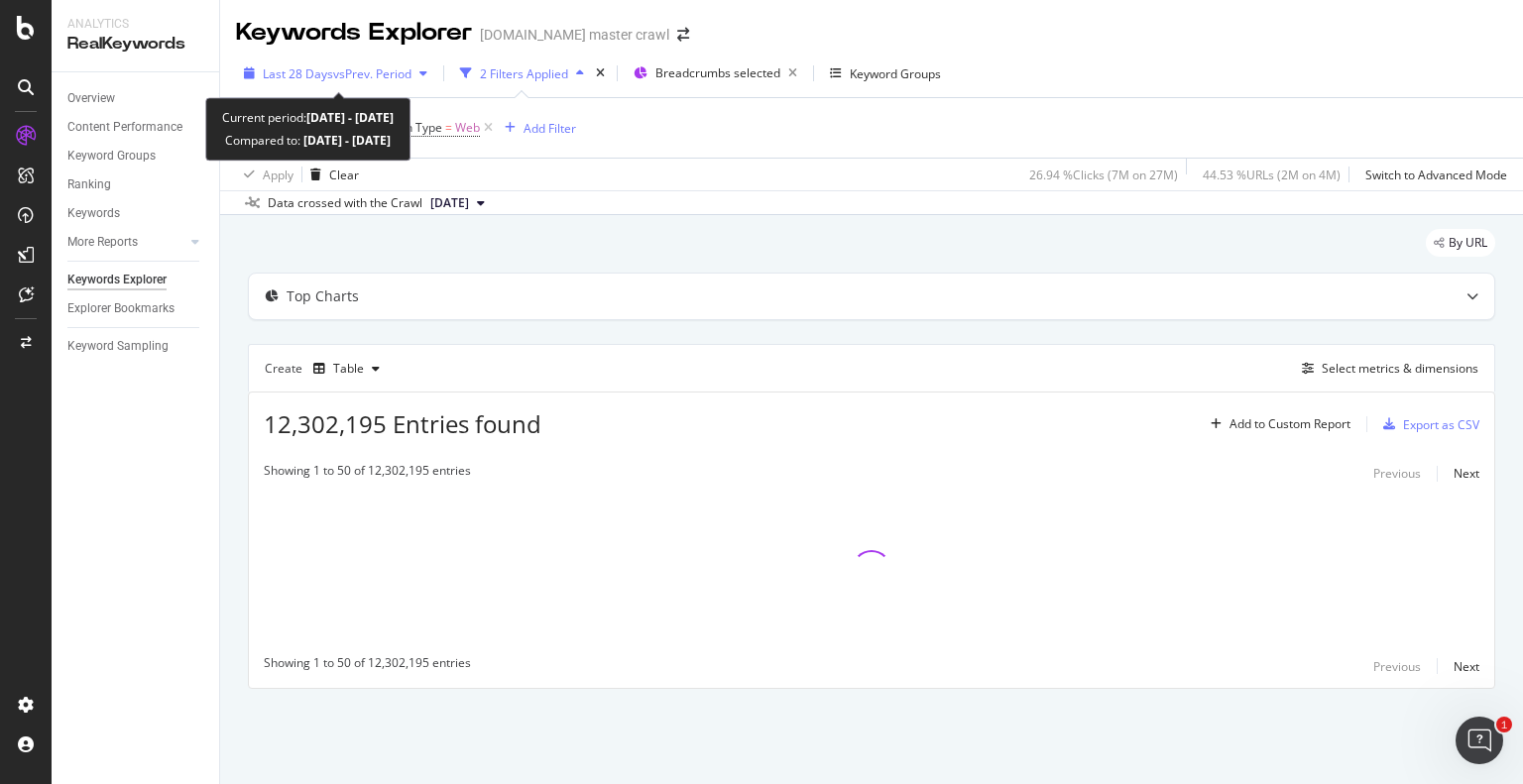 click on "vs  Prev. Period" at bounding box center (372, 73) 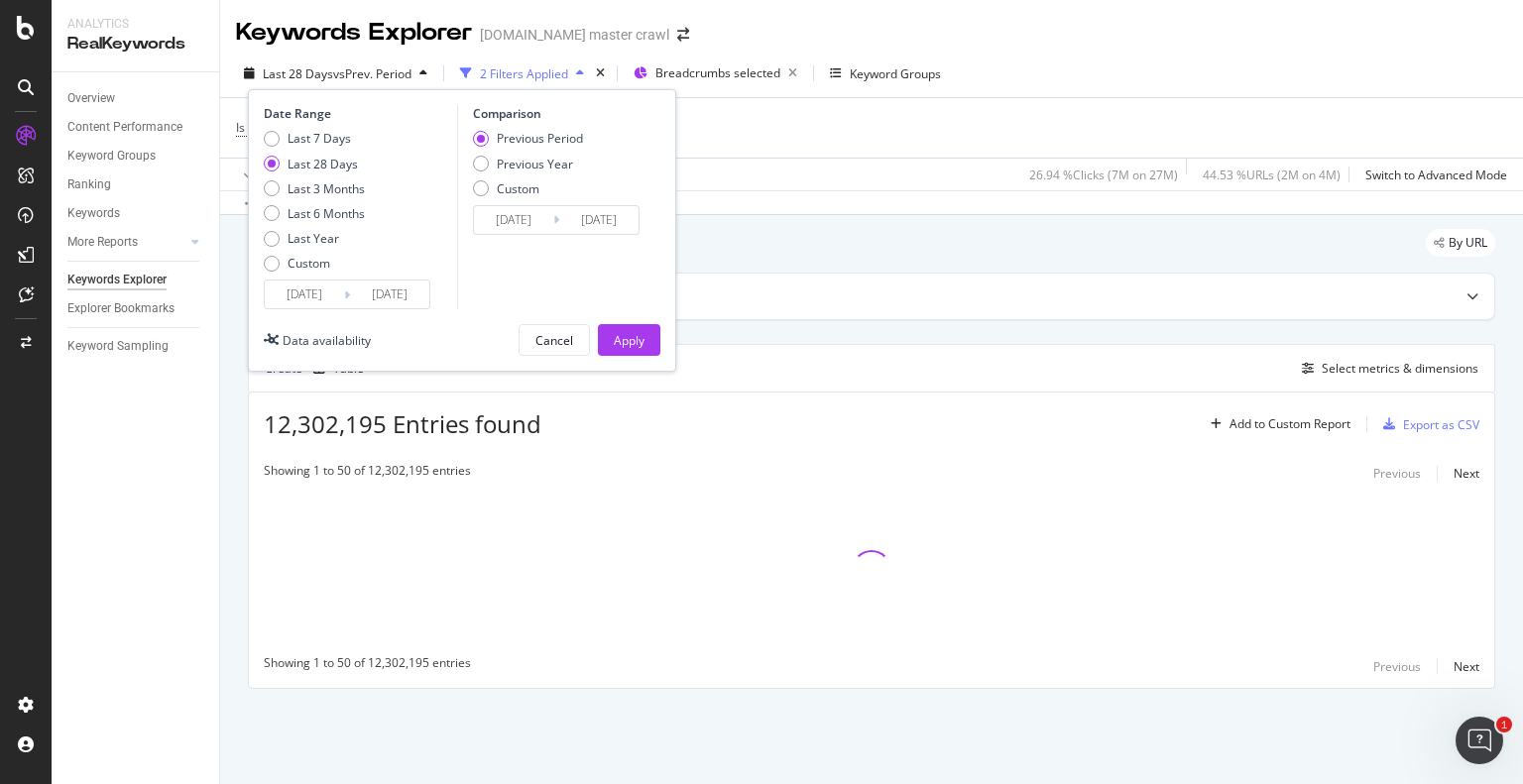 click on "[DATE]" at bounding box center (304, 294) 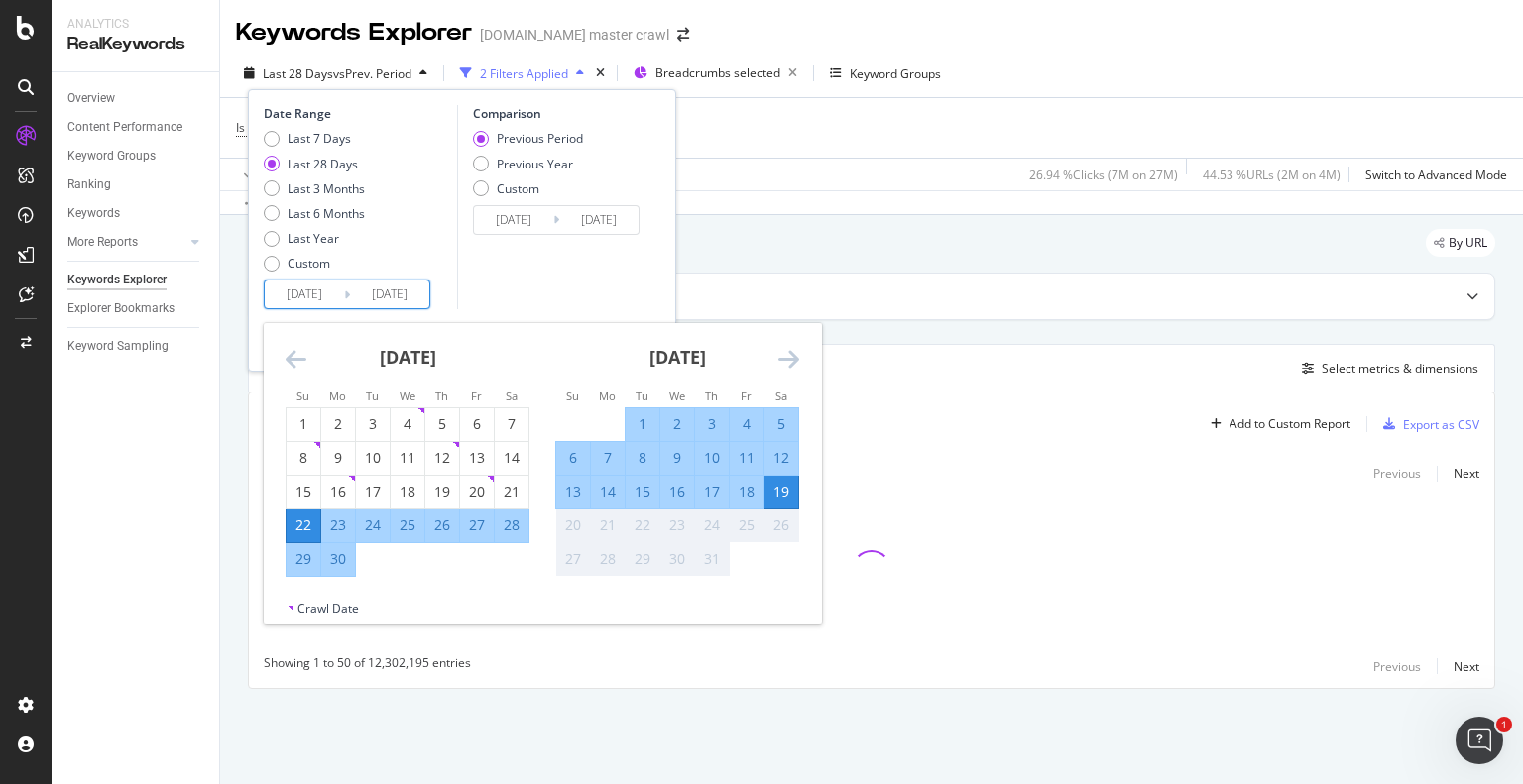 click at bounding box center [295, 359] 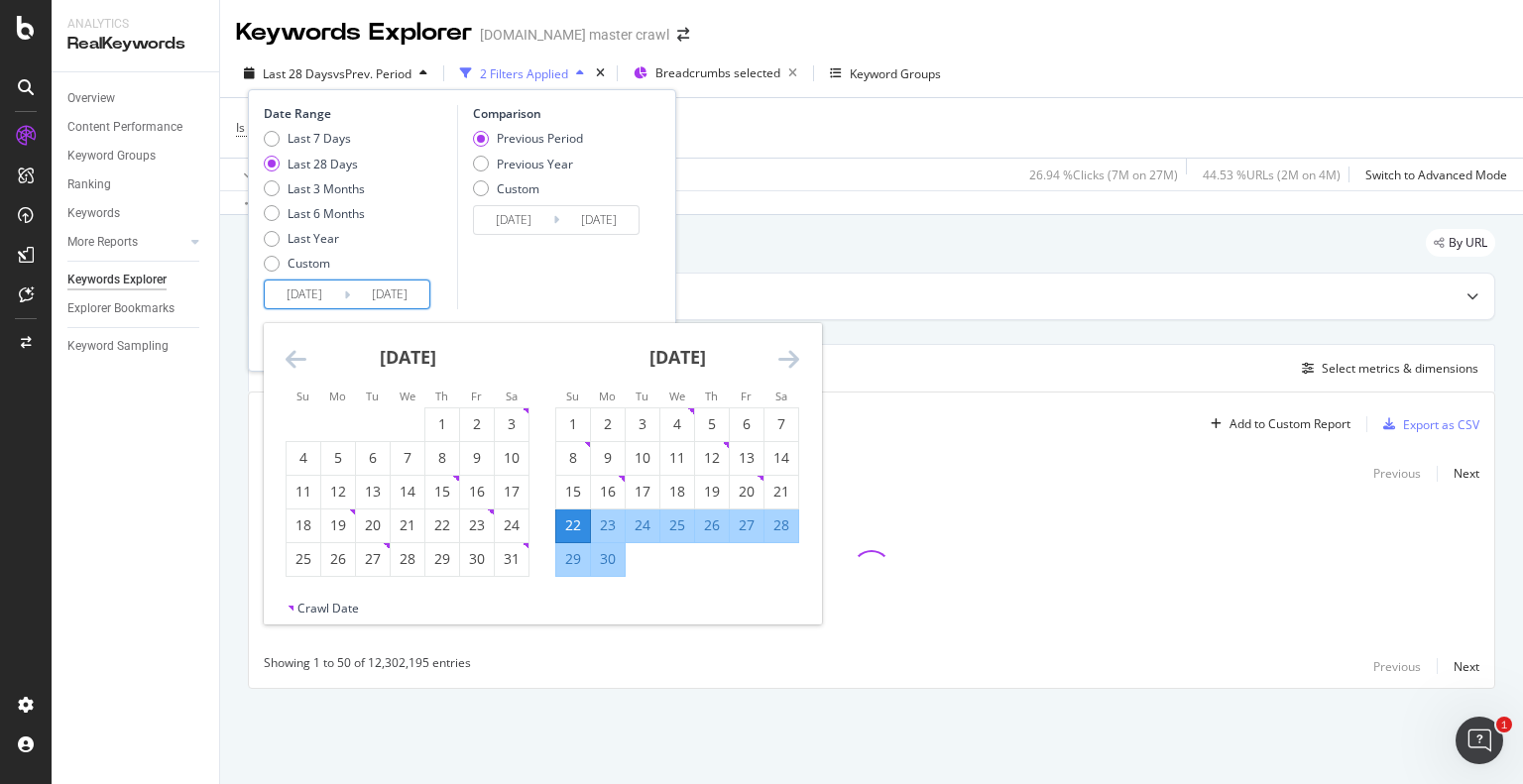 click at bounding box center (295, 359) 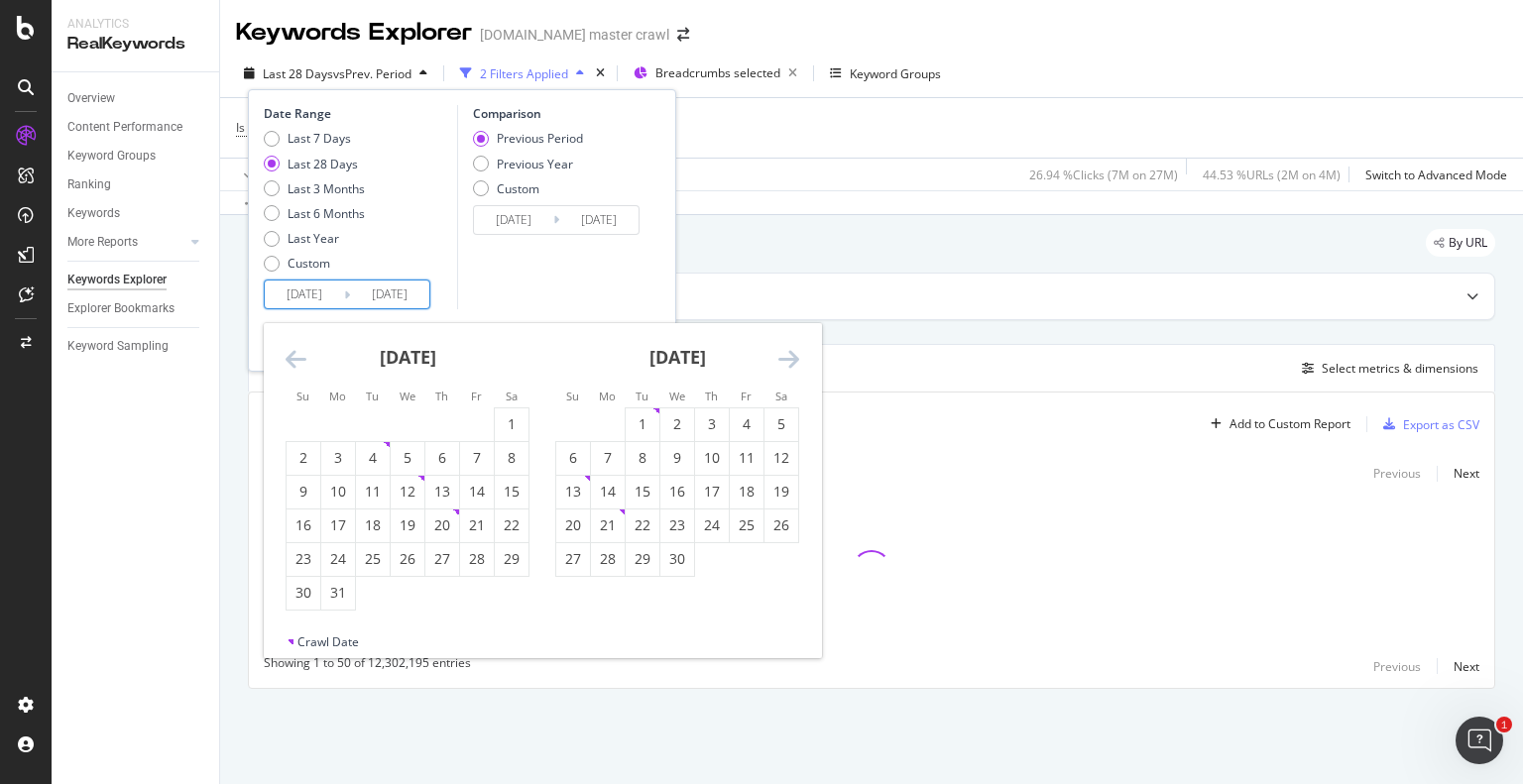 click at bounding box center [295, 359] 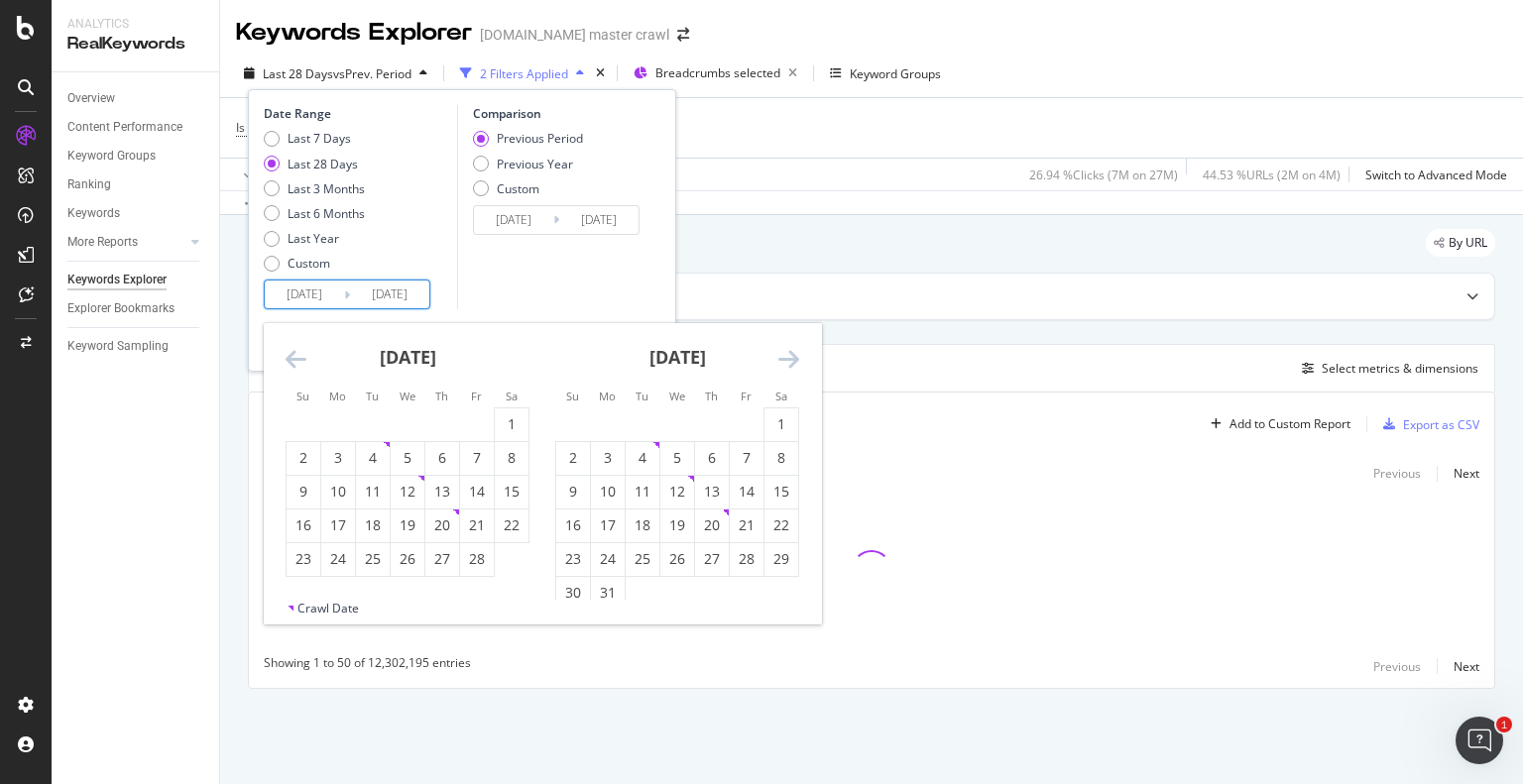 click at bounding box center [295, 359] 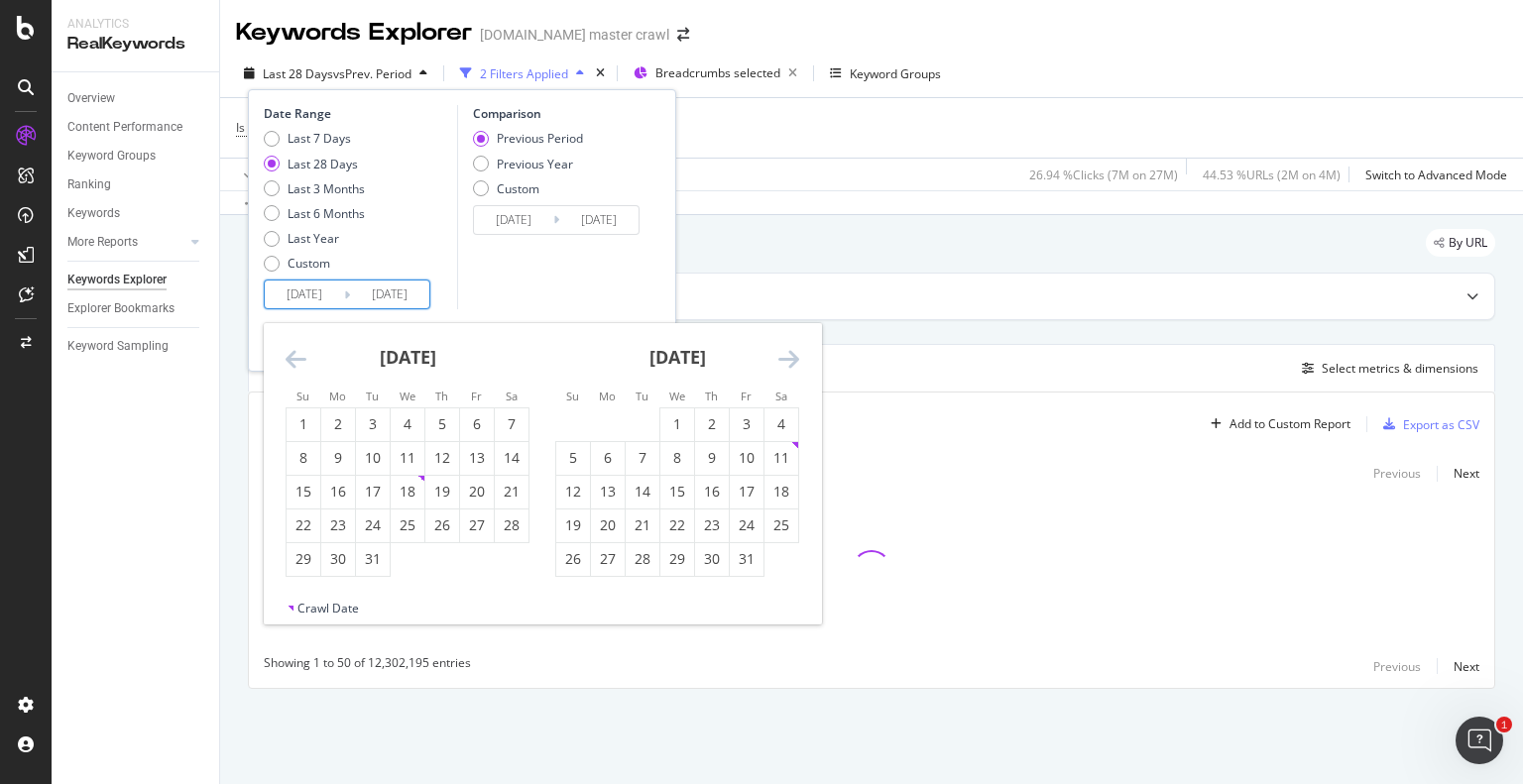 click at bounding box center [295, 359] 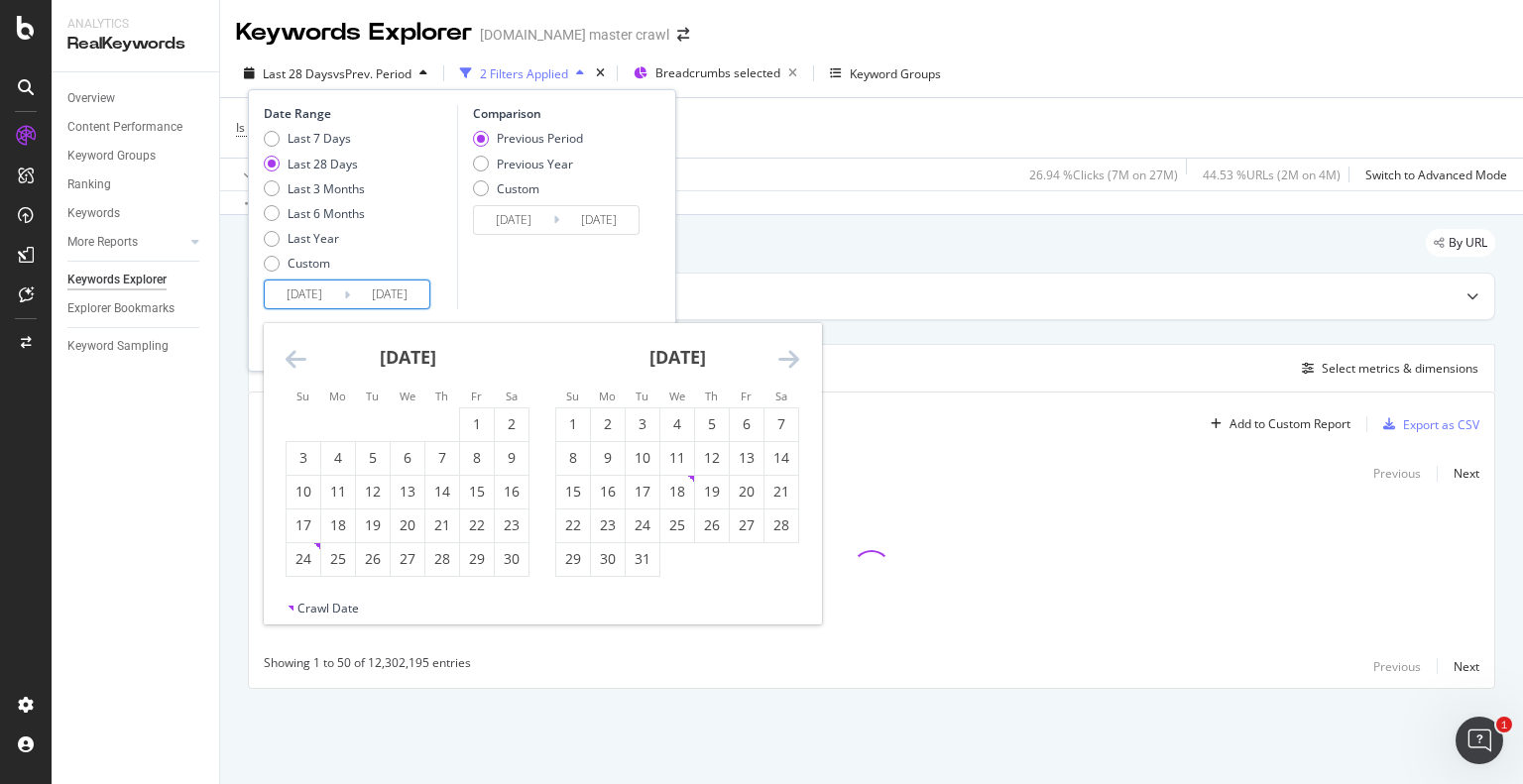 click at bounding box center (295, 359) 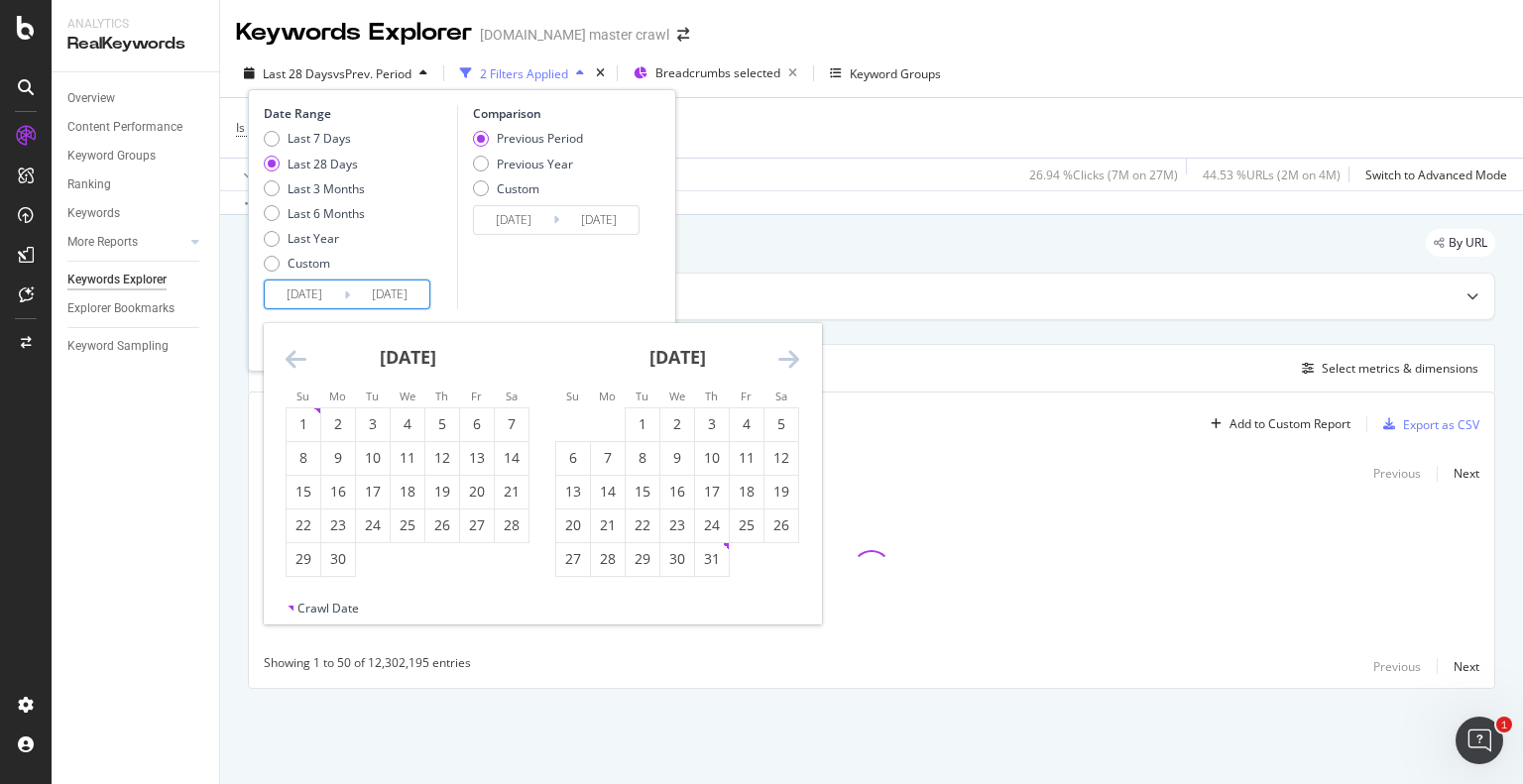 click at bounding box center [295, 359] 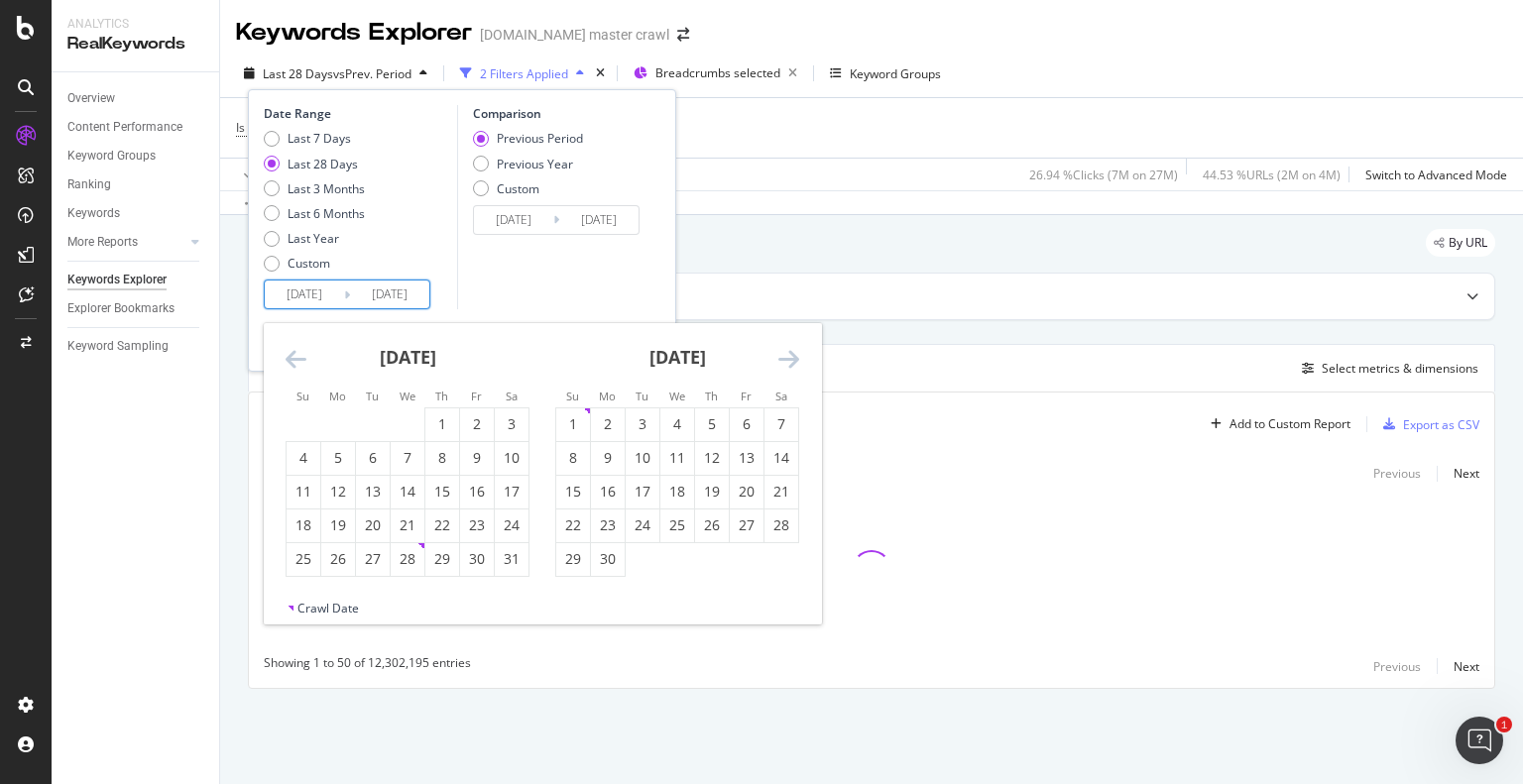 click at bounding box center (295, 359) 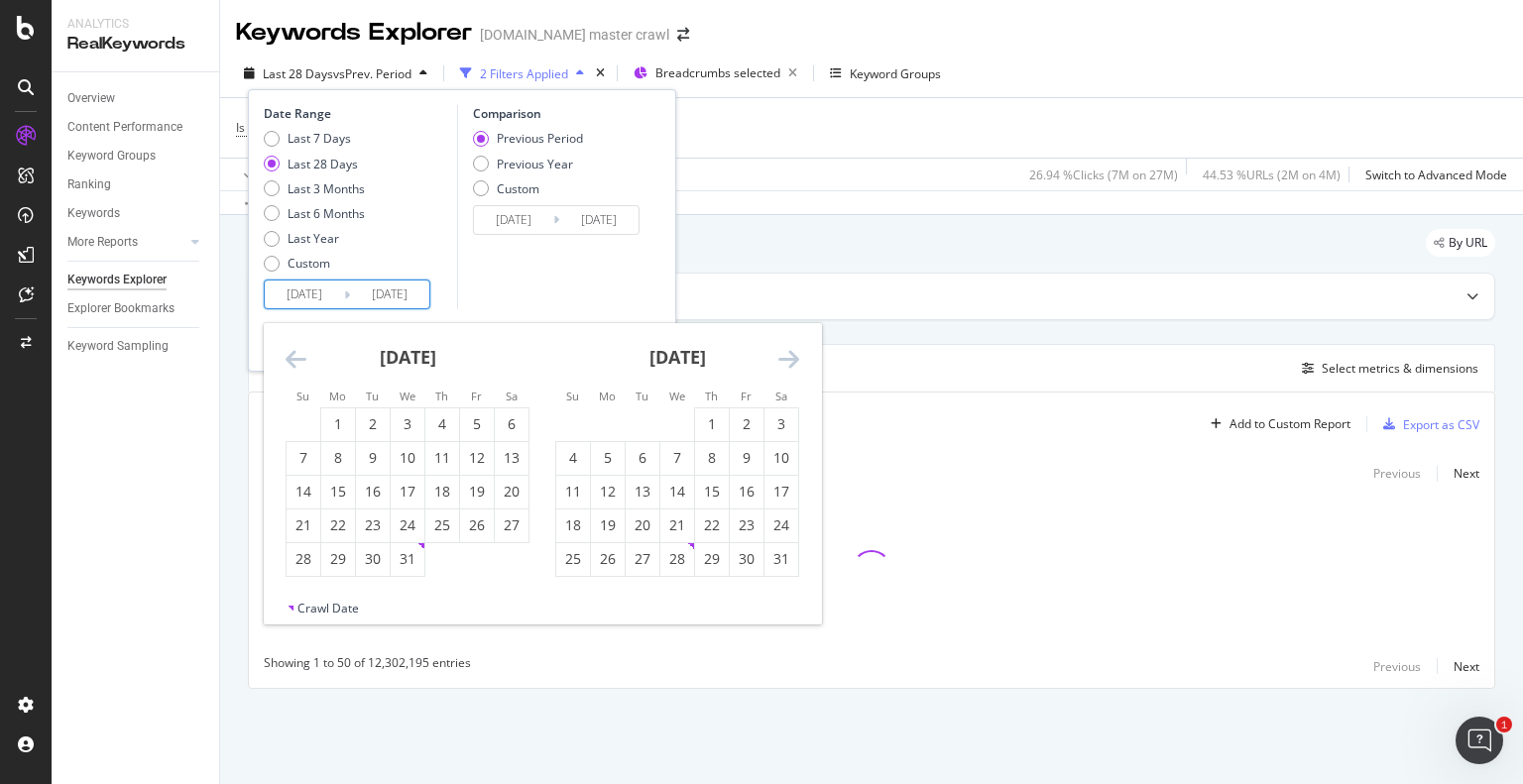 click at bounding box center [295, 359] 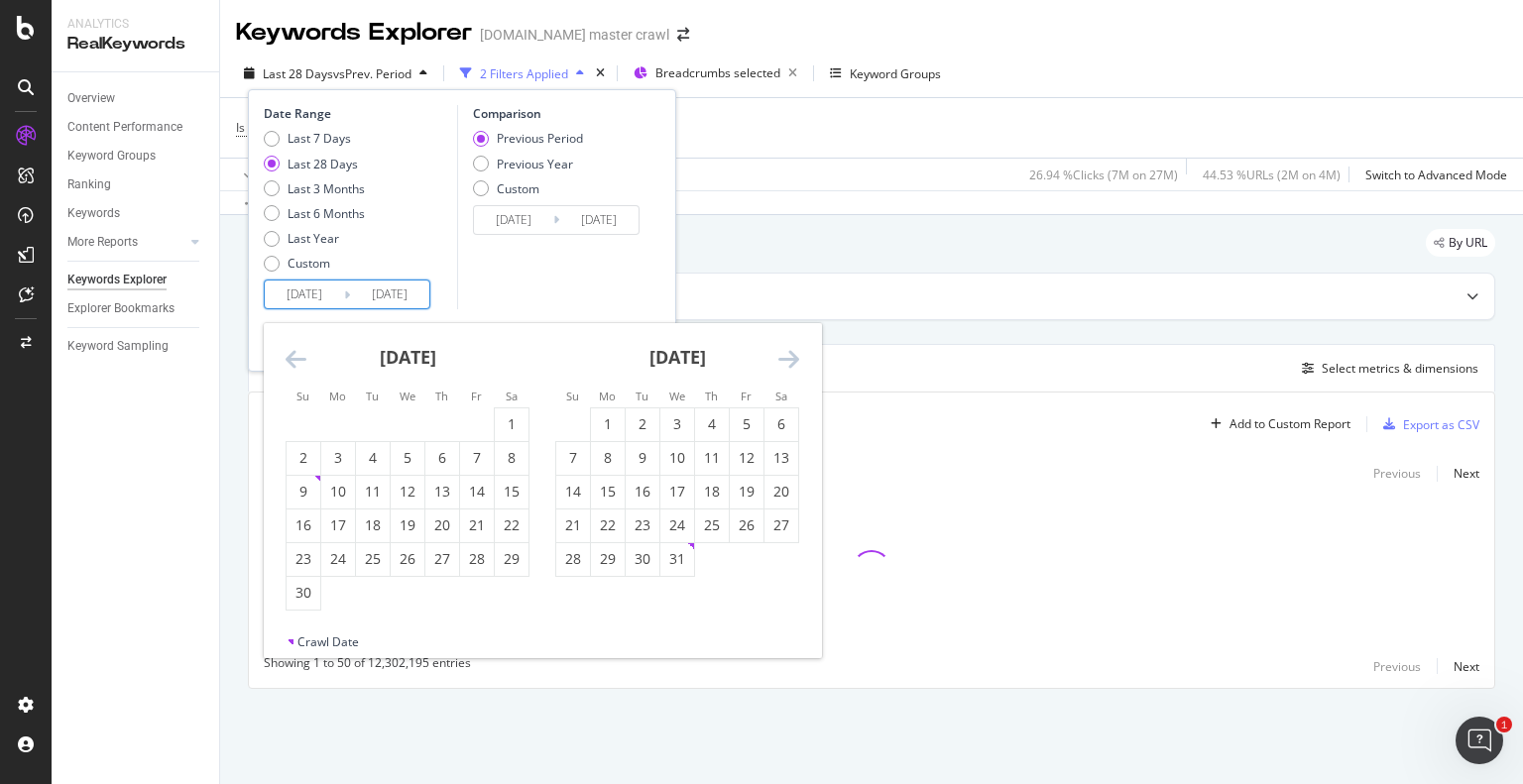 click at bounding box center [295, 359] 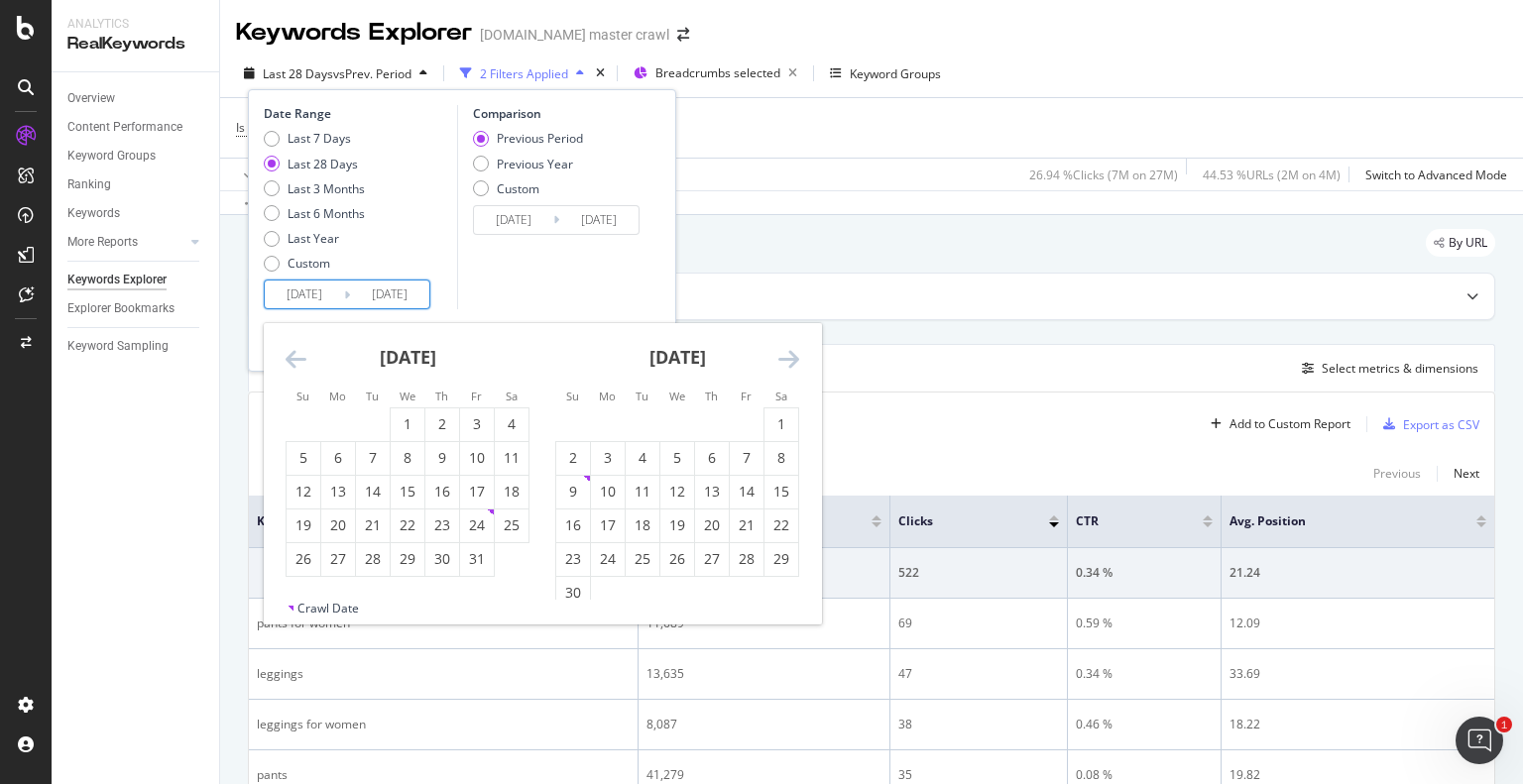 click at bounding box center (788, 359) 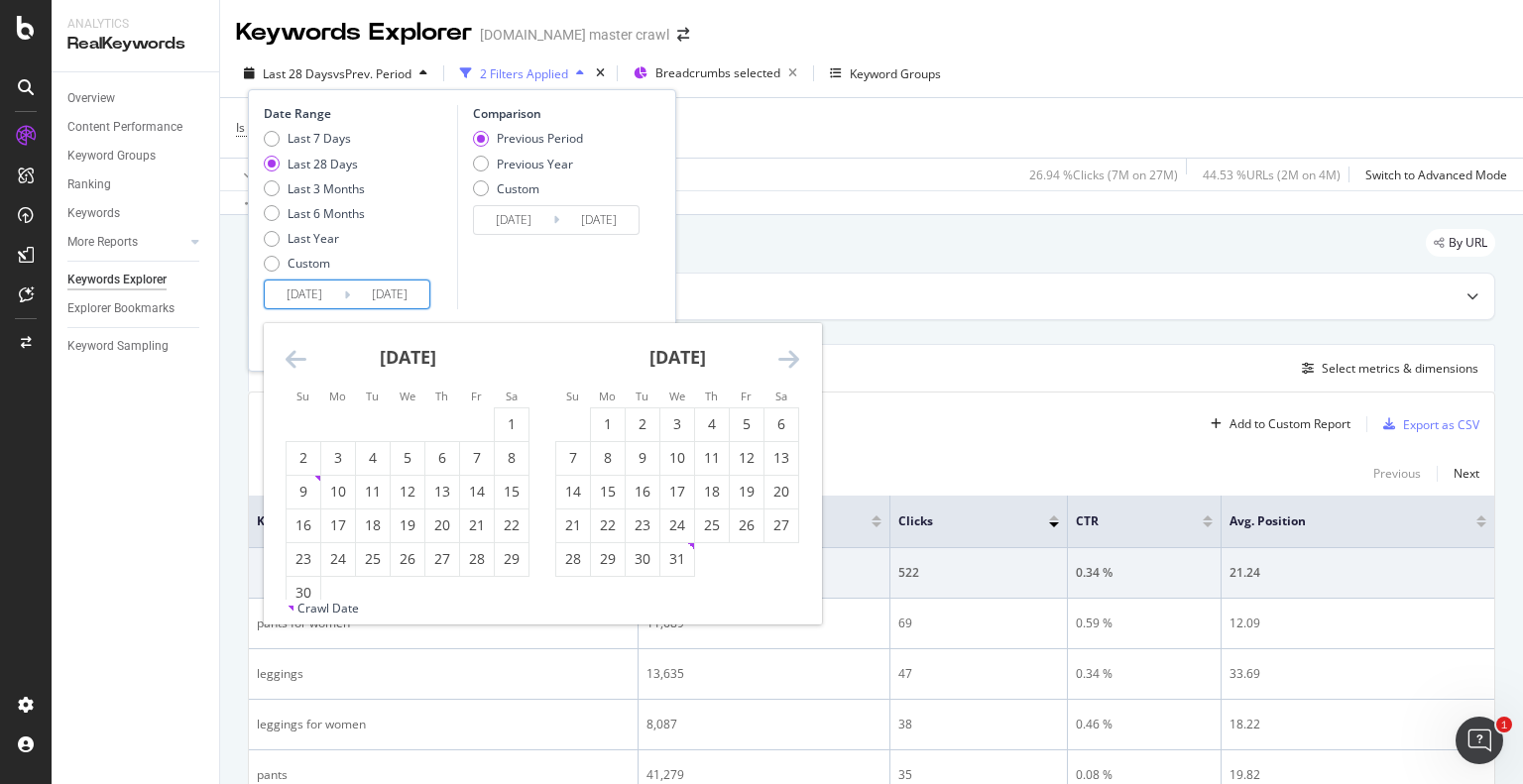 click at bounding box center [788, 359] 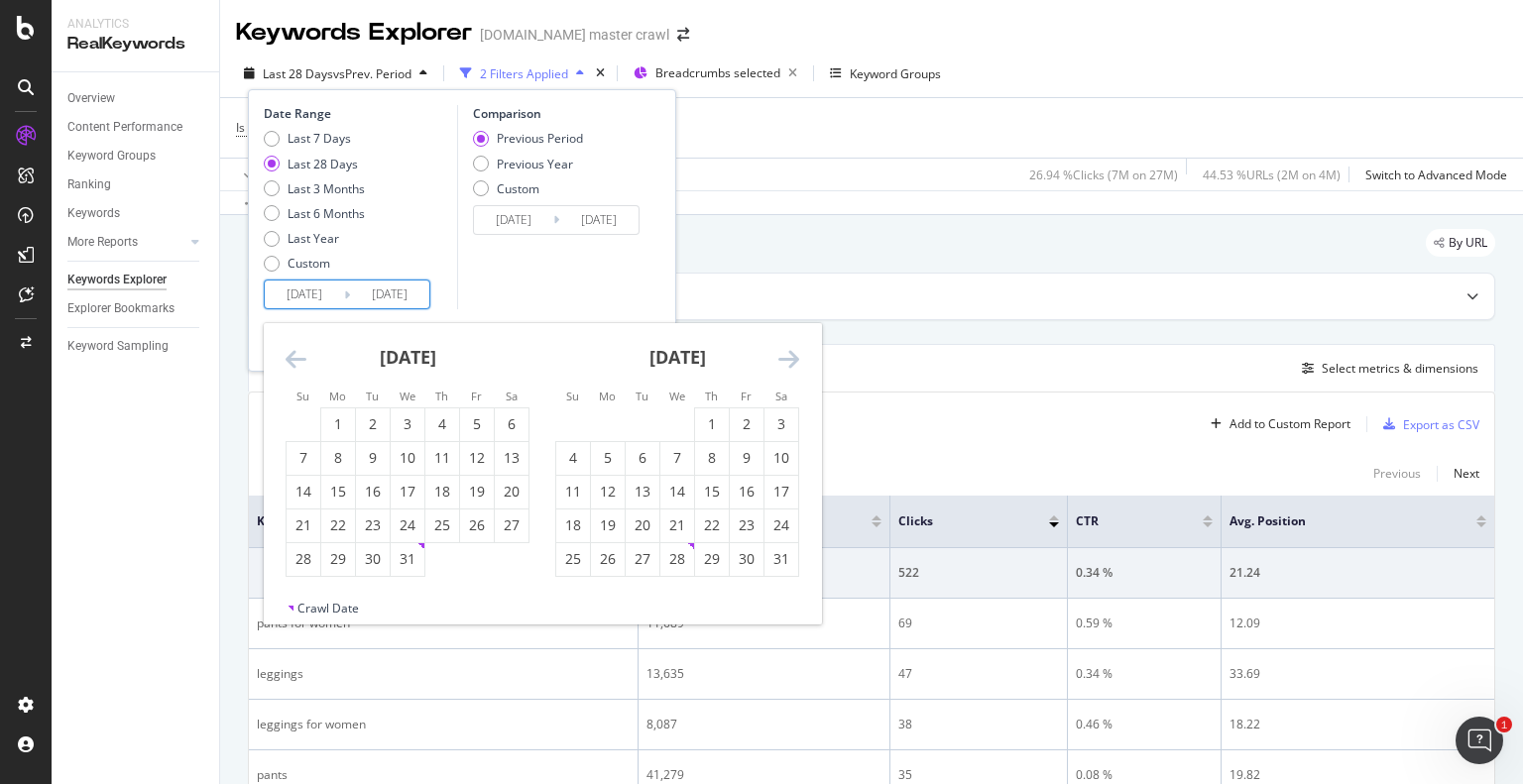 click at bounding box center (788, 359) 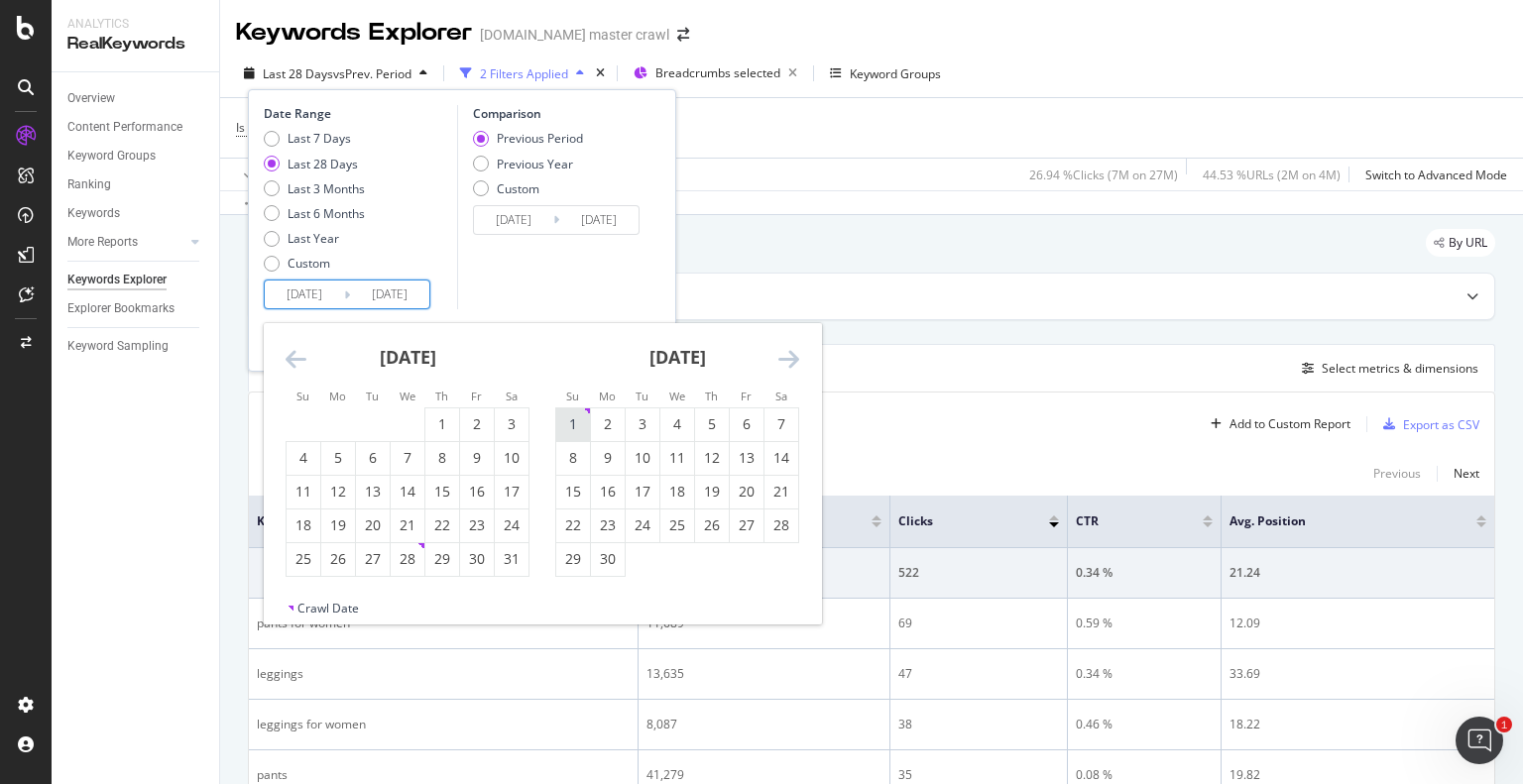 click on "1" at bounding box center (573, 424) 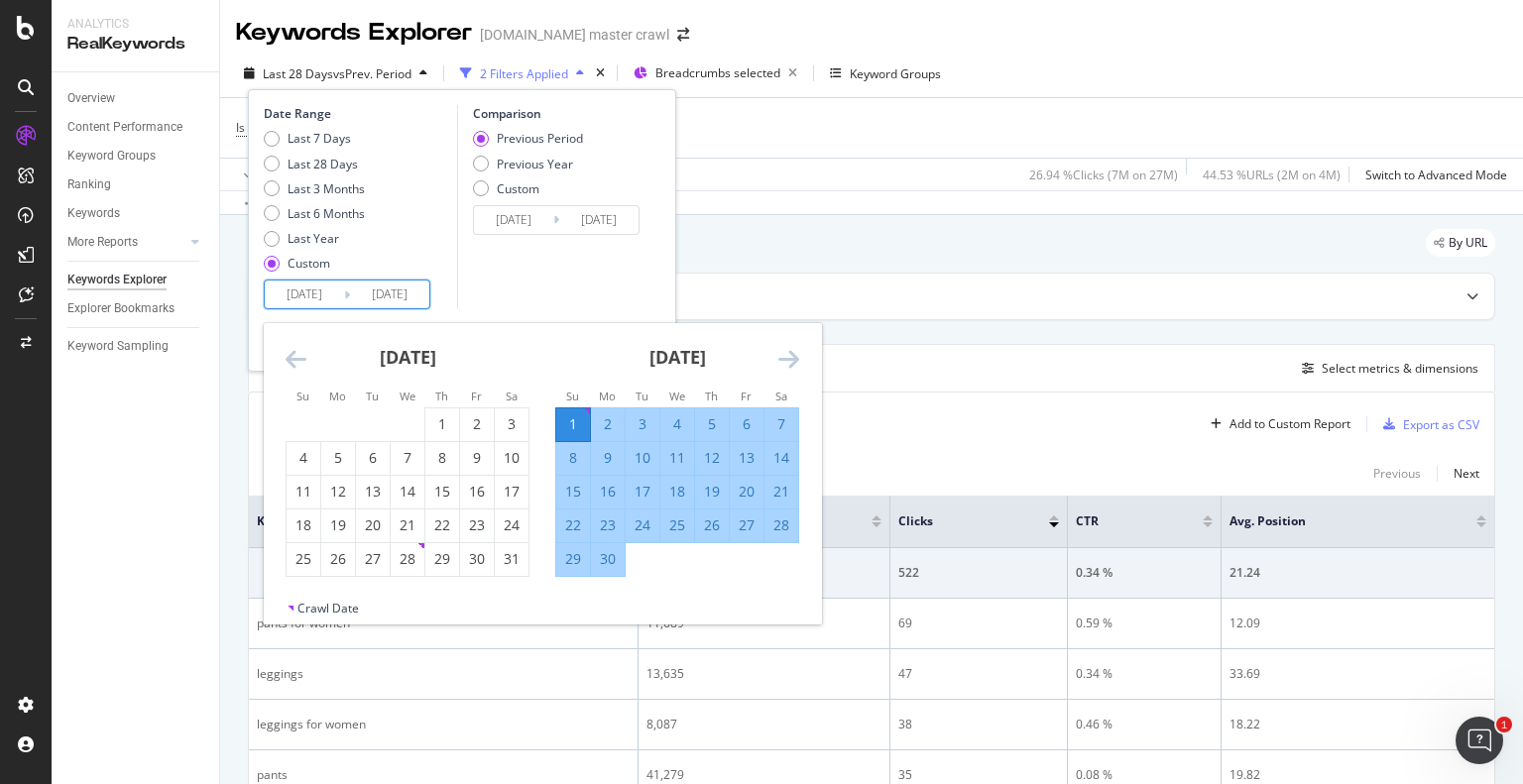 click at bounding box center (788, 359) 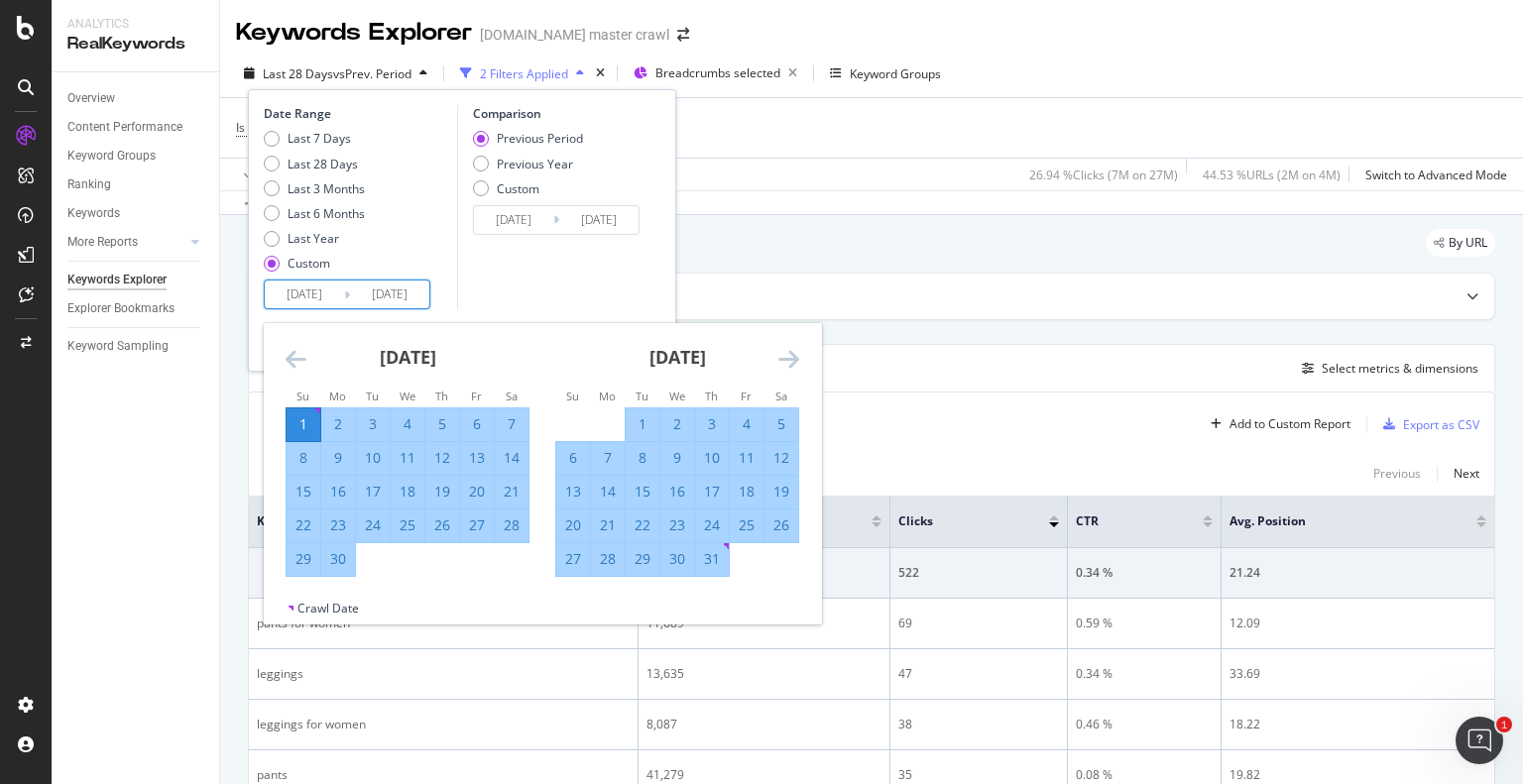 click at bounding box center (788, 359) 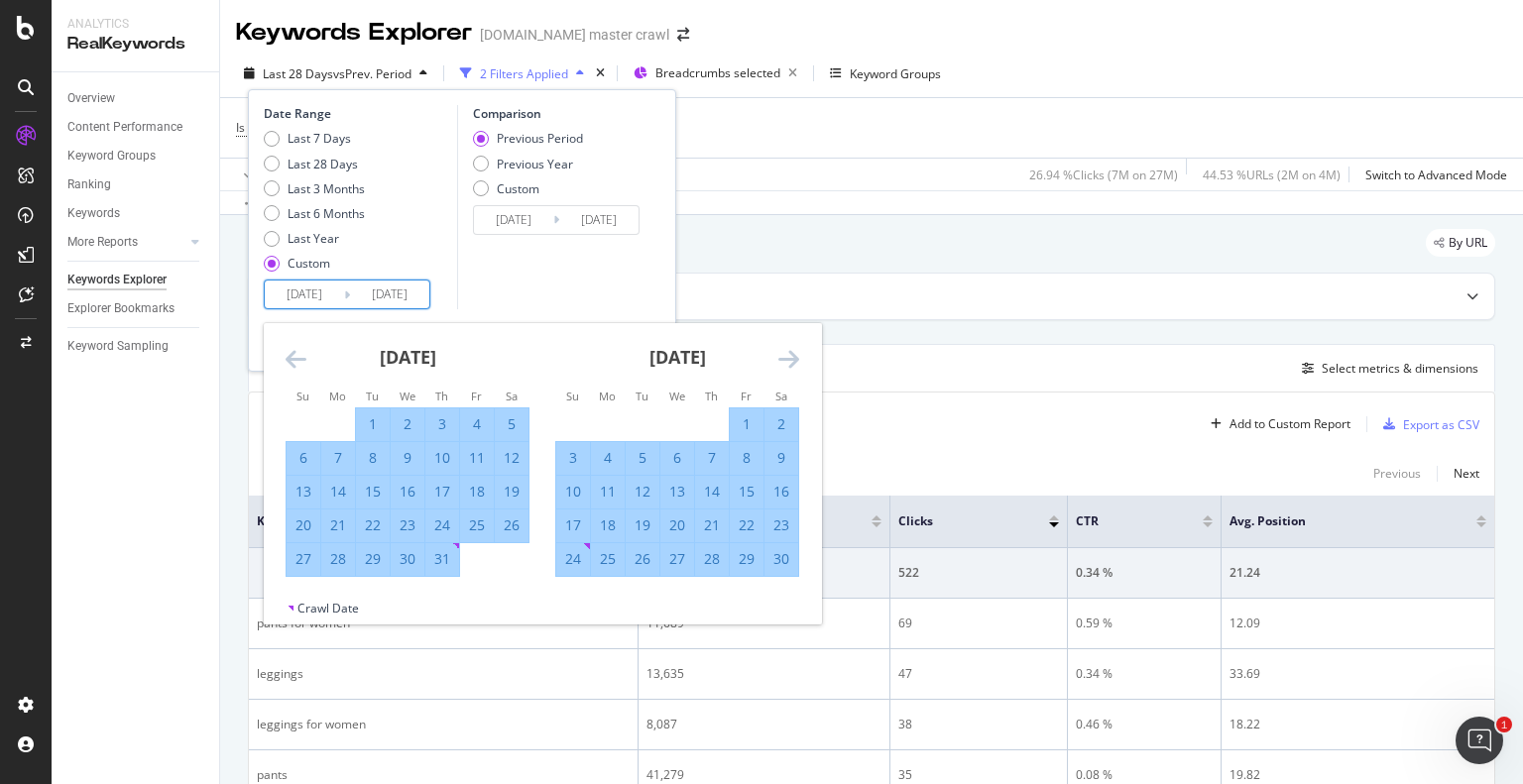 click at bounding box center [788, 359] 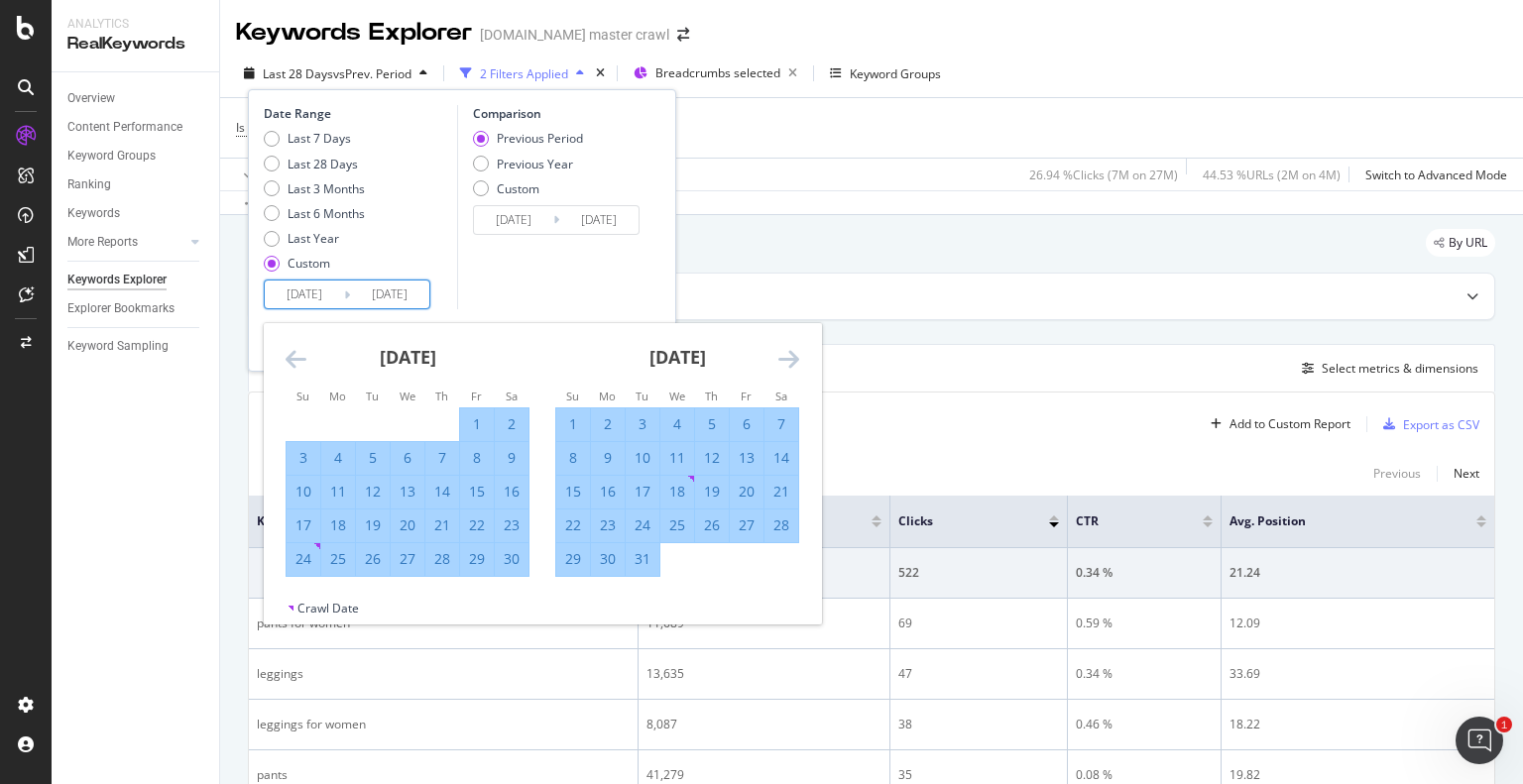 click at bounding box center (788, 359) 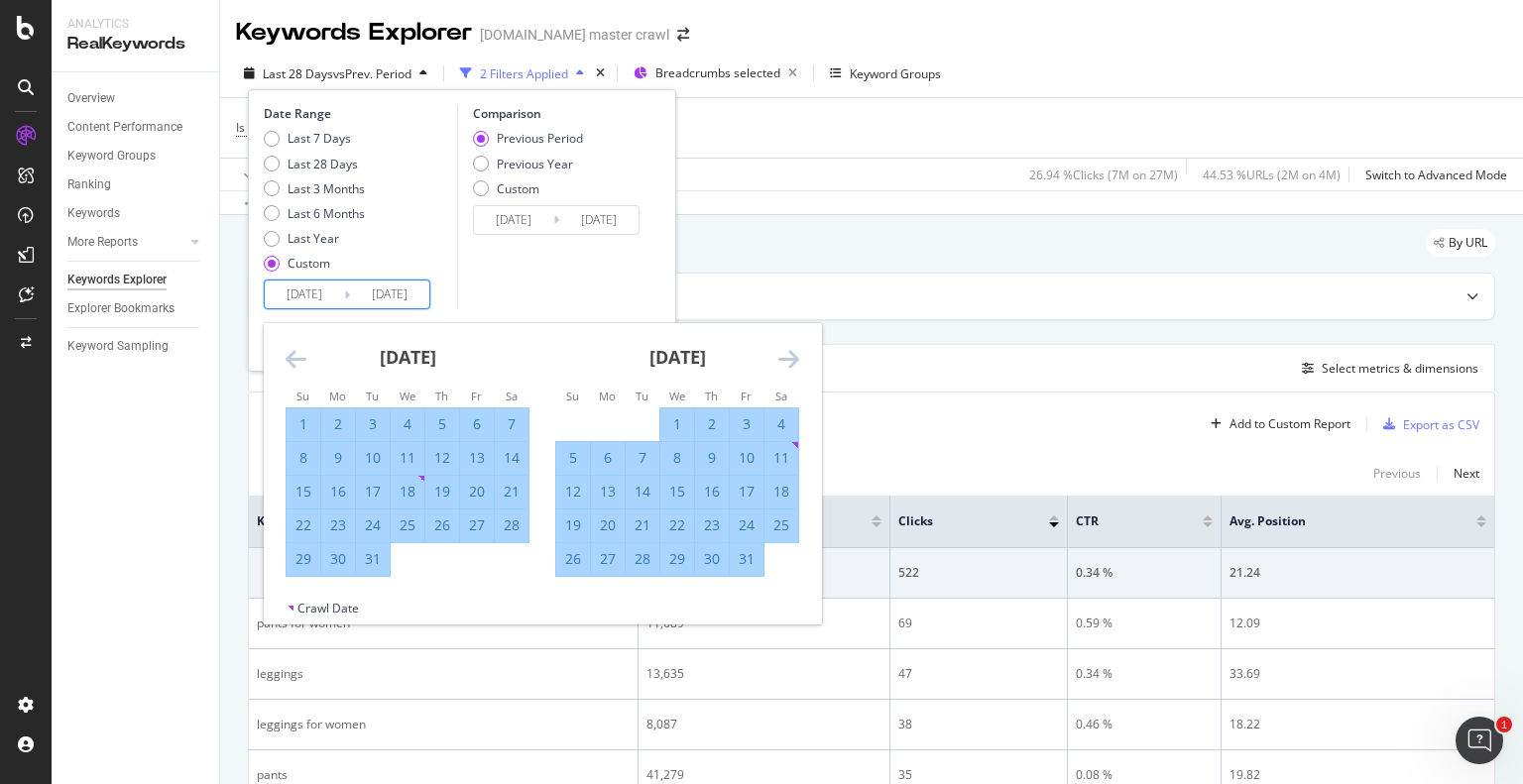 click at bounding box center [788, 359] 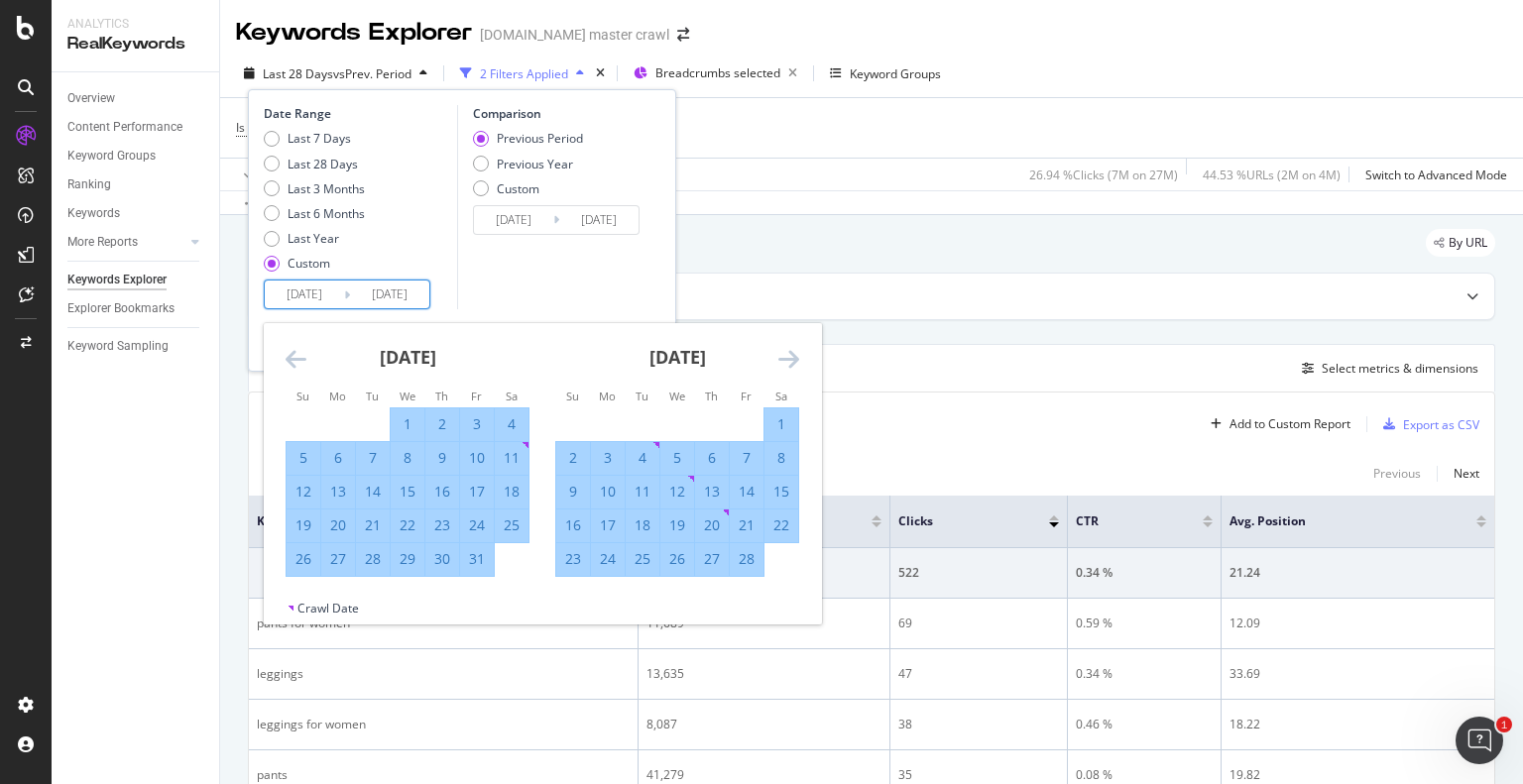 click on "1" at bounding box center [781, 424] 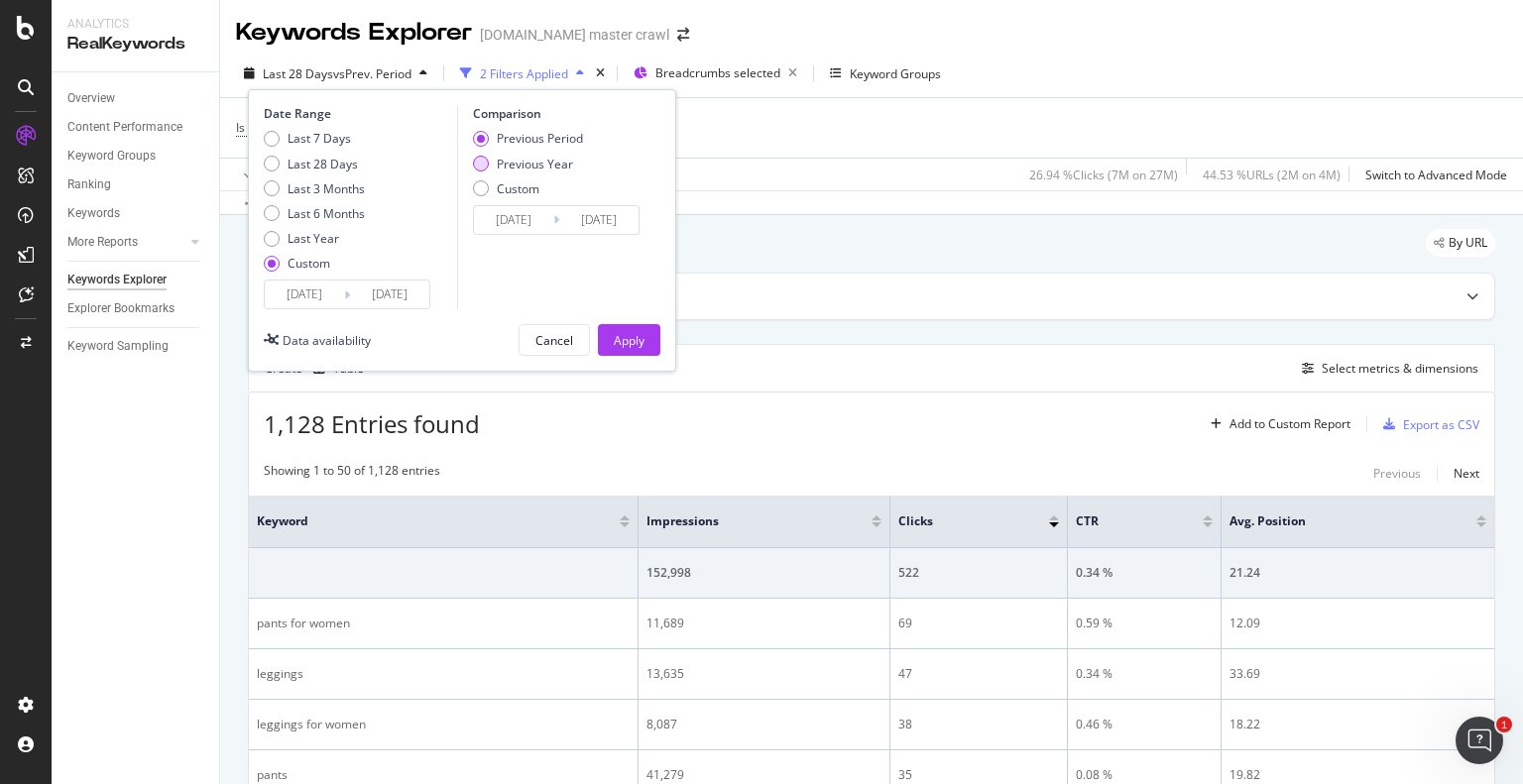 click on "Previous Year" at bounding box center (534, 164) 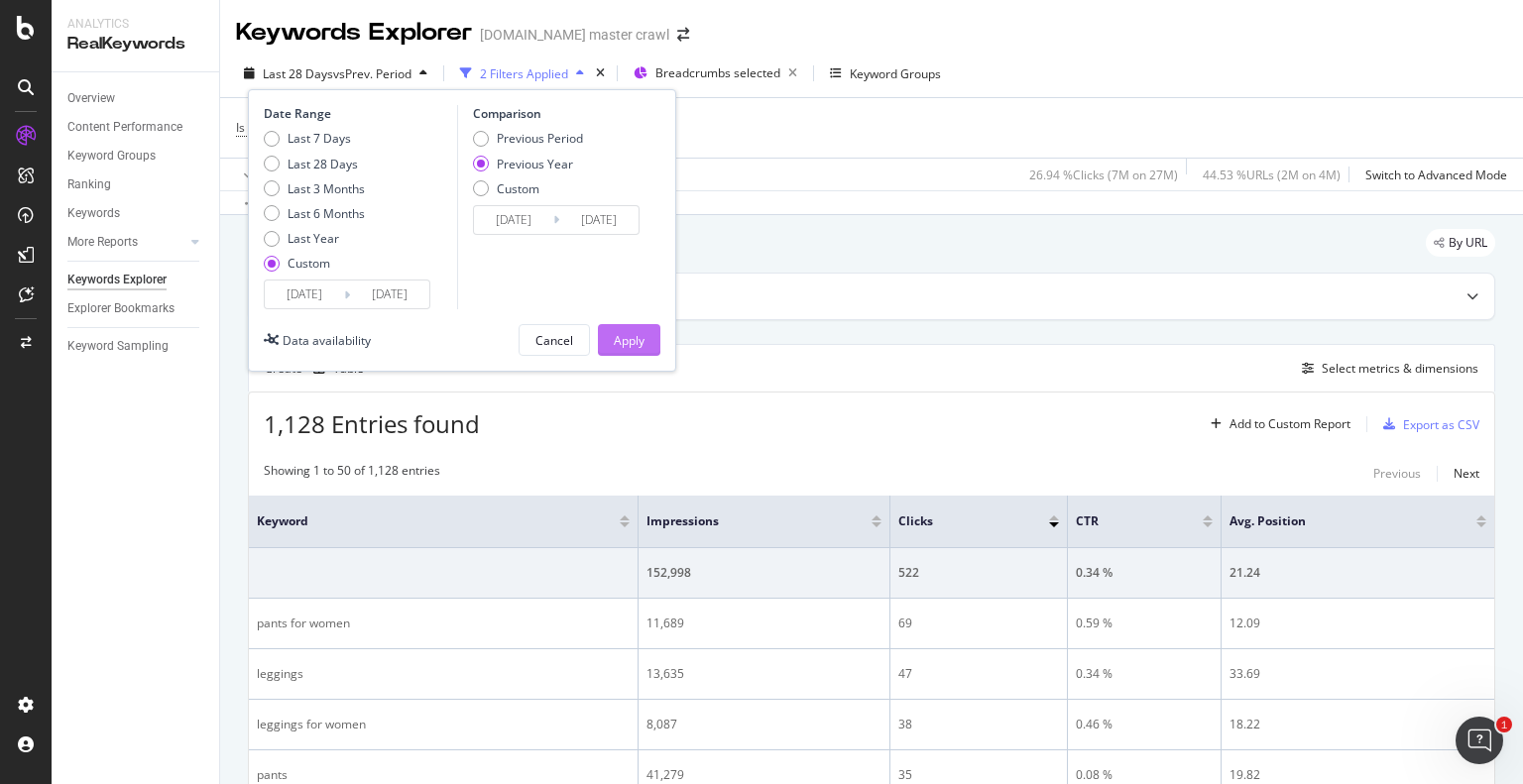 click on "Apply" at bounding box center (629, 340) 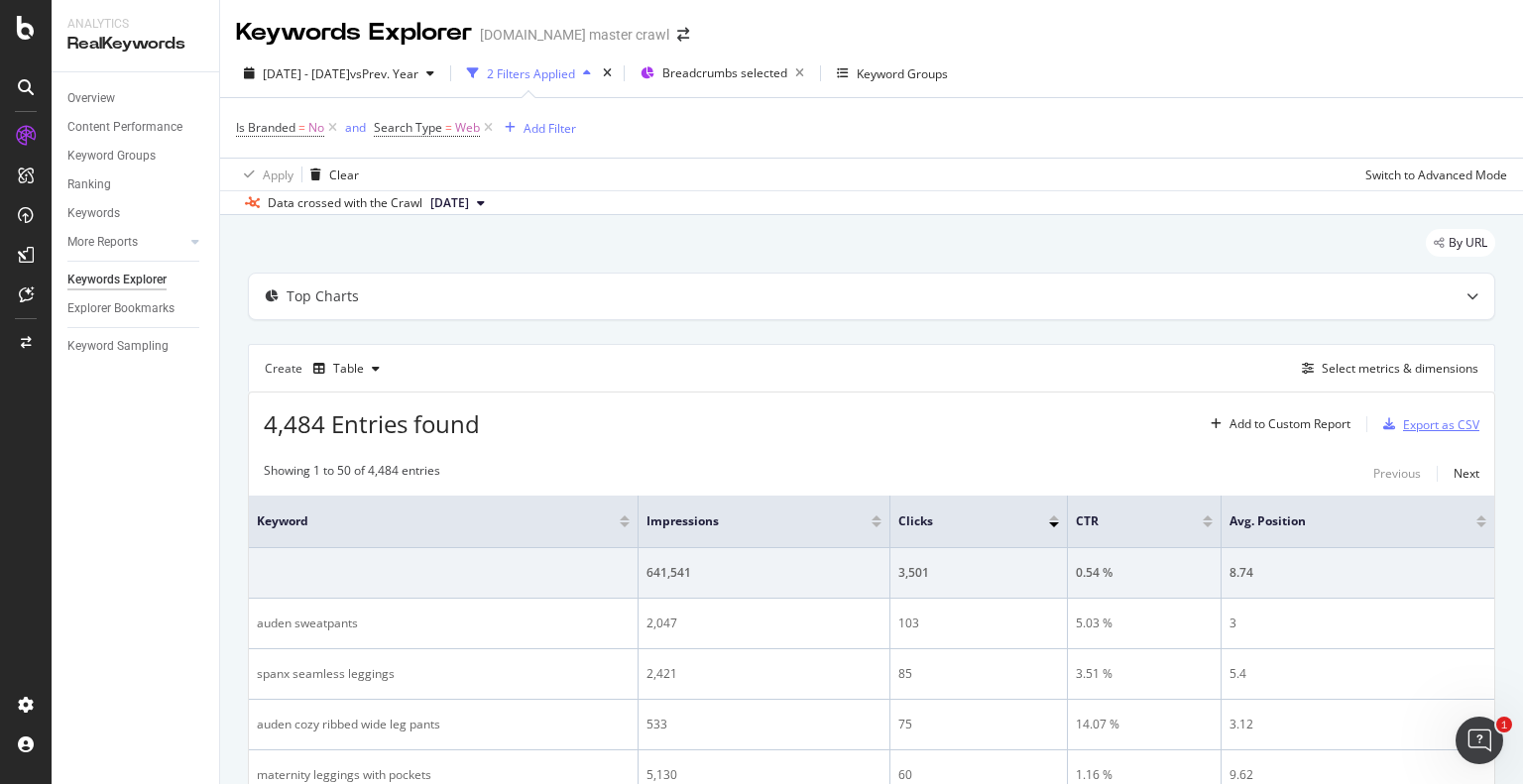 click on "Export as CSV" at bounding box center [1441, 424] 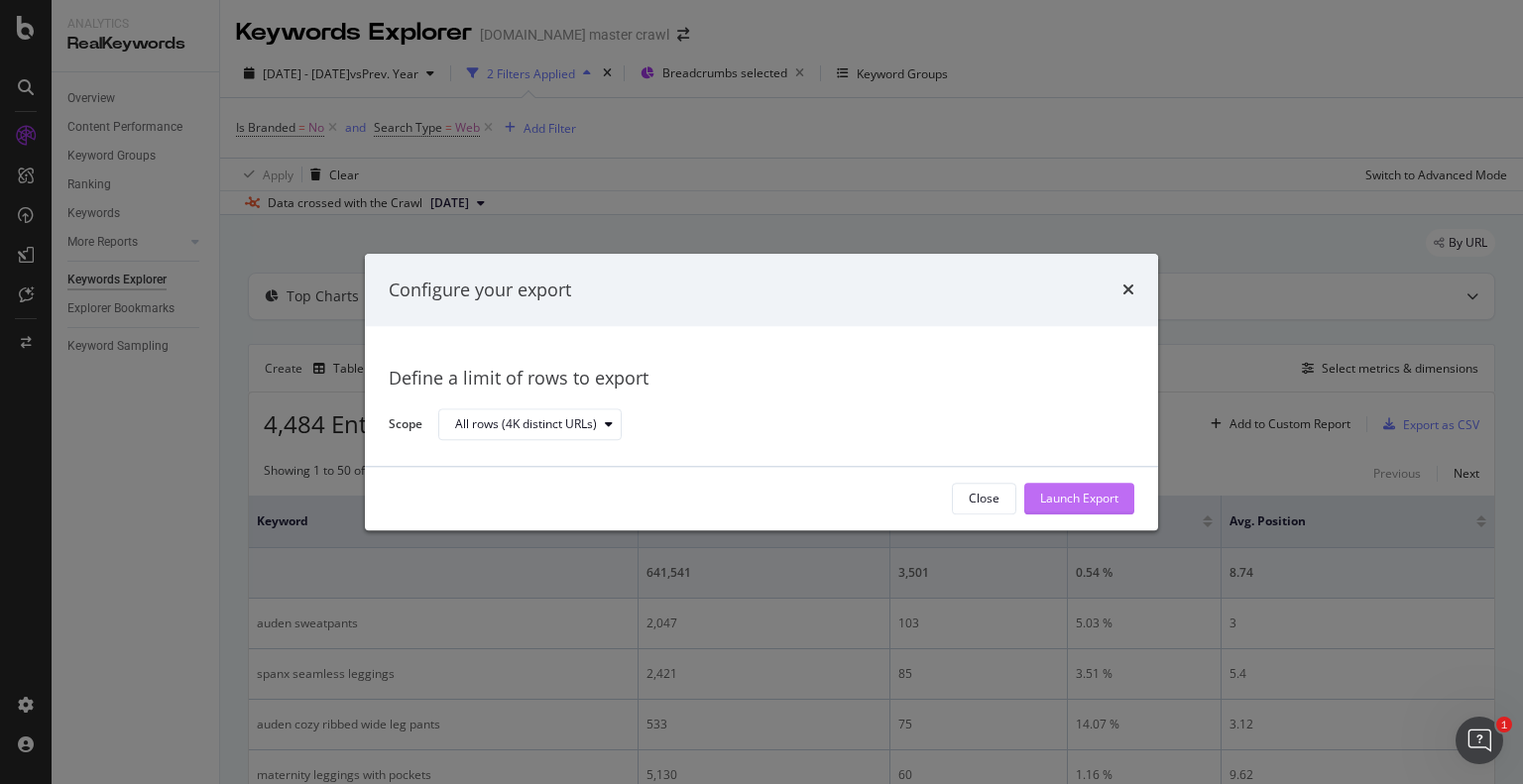 click on "Launch Export" at bounding box center [1079, 499] 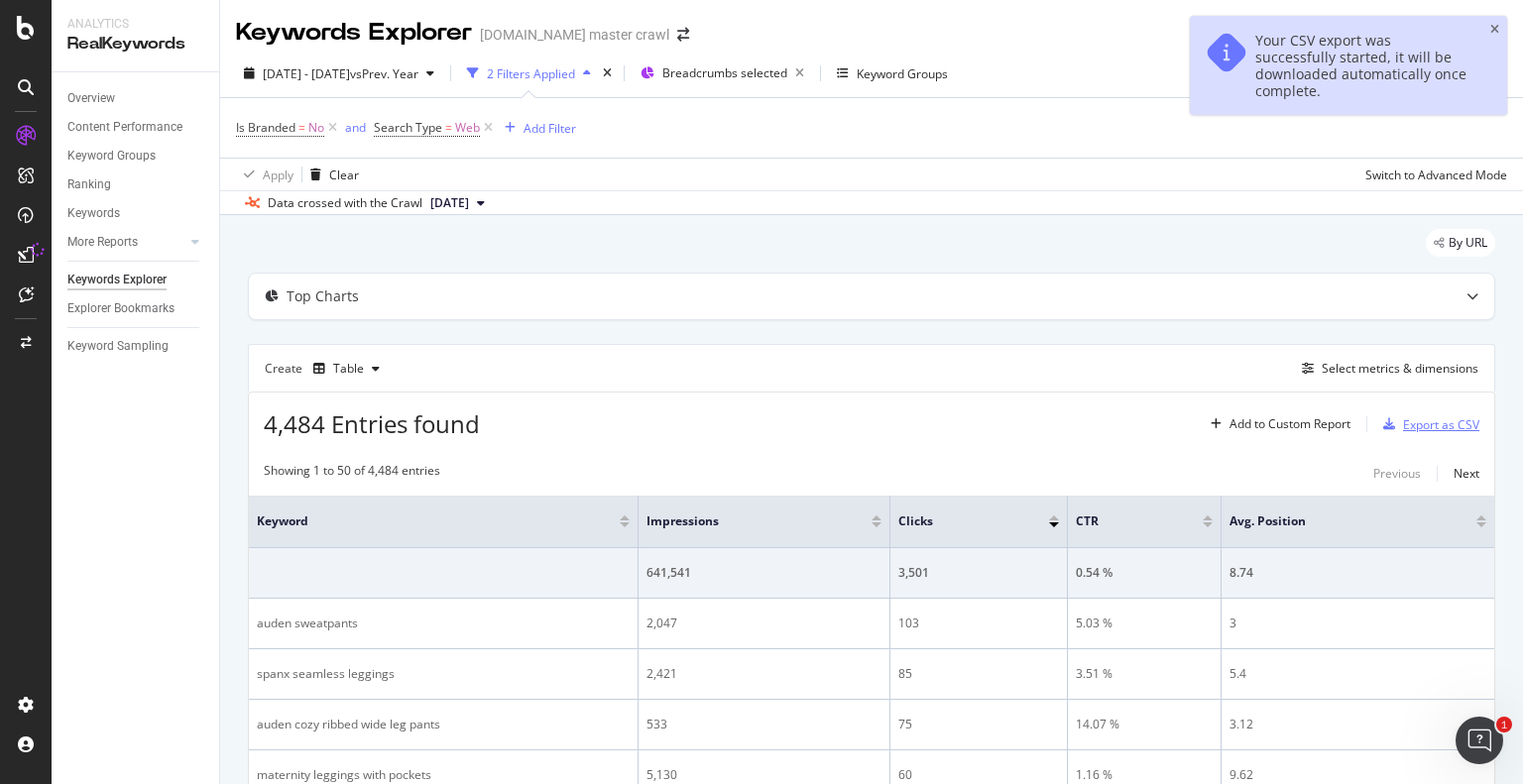 type 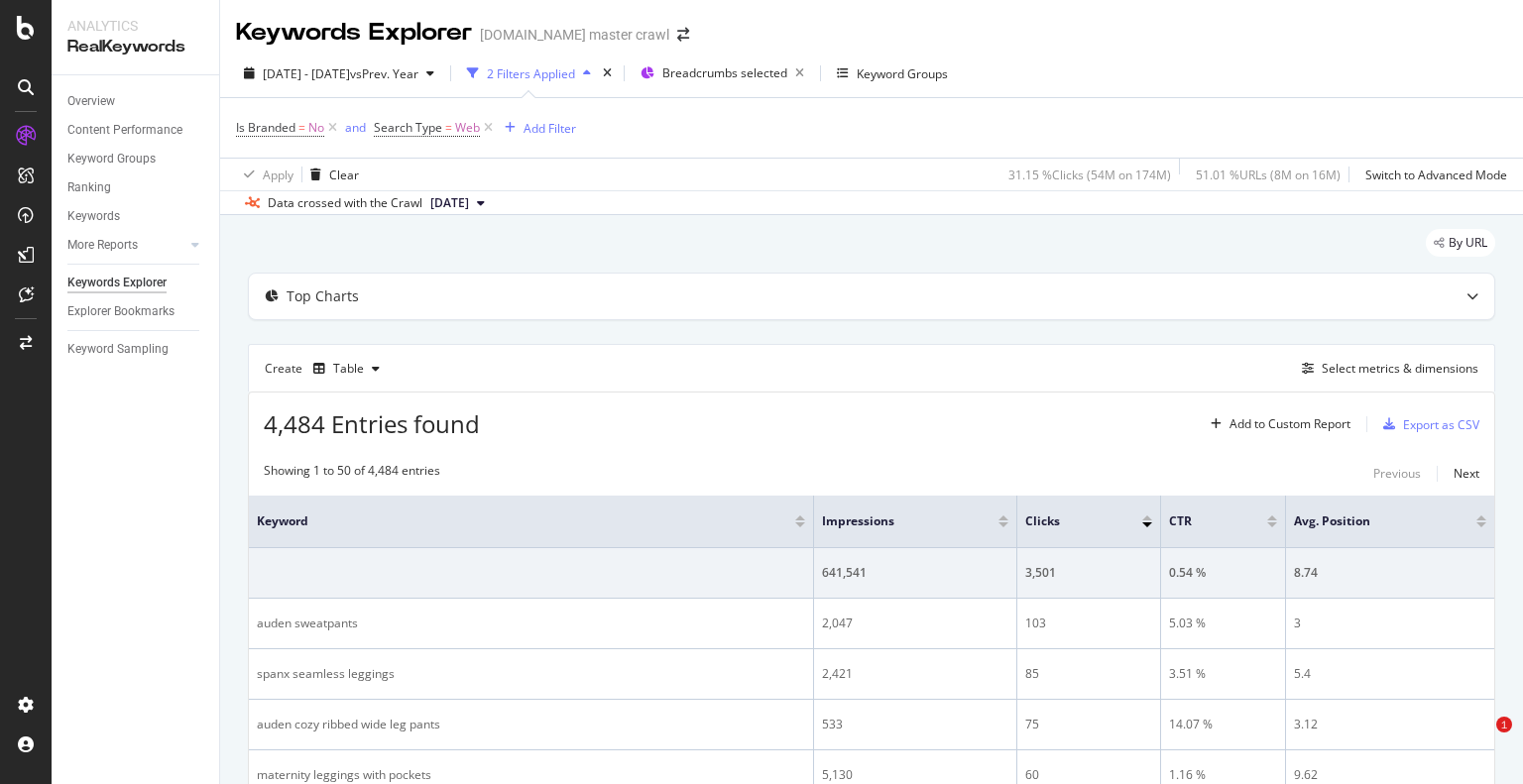 scroll, scrollTop: 0, scrollLeft: 0, axis: both 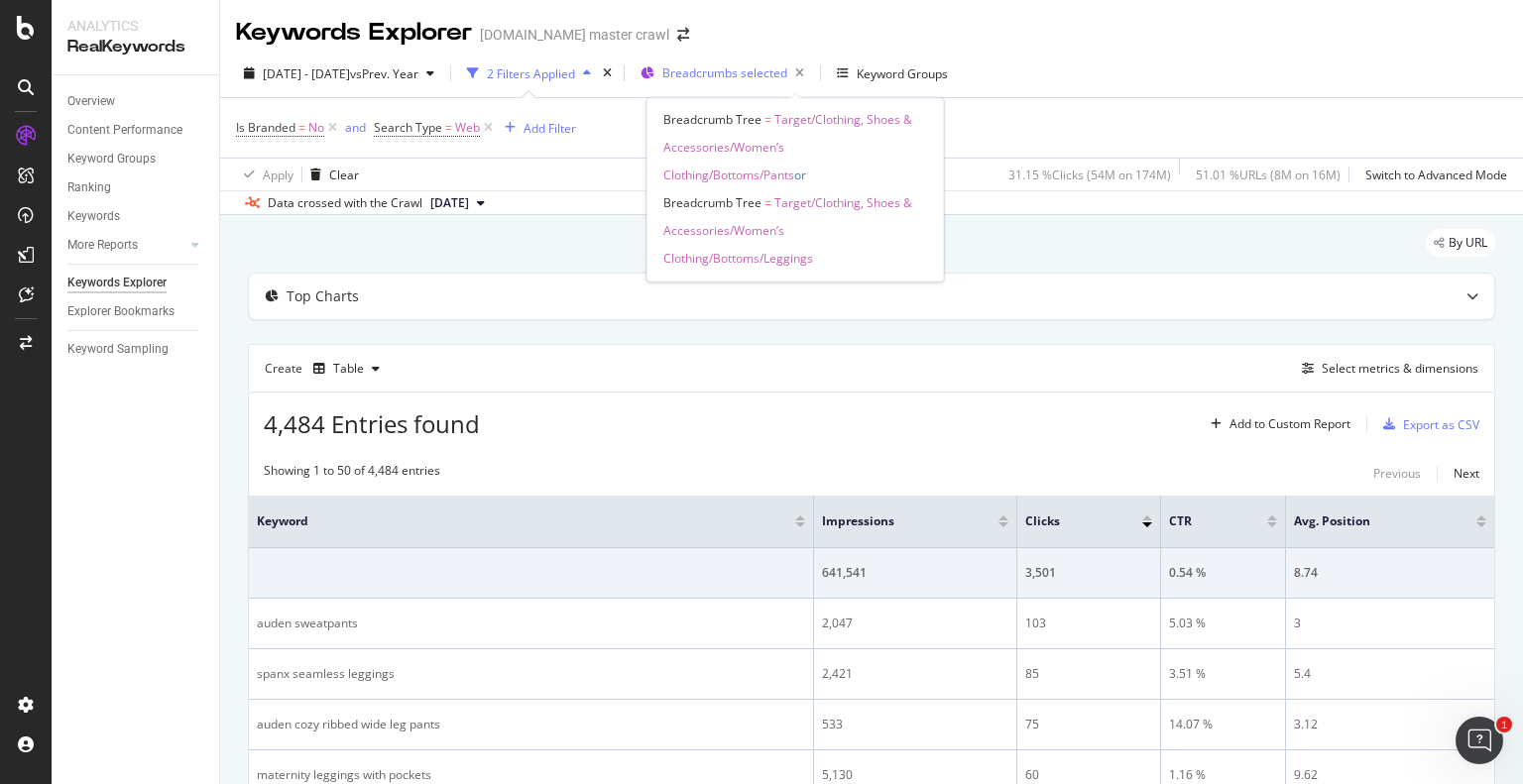 click on "Breadcrumbs selected" at bounding box center [725, 72] 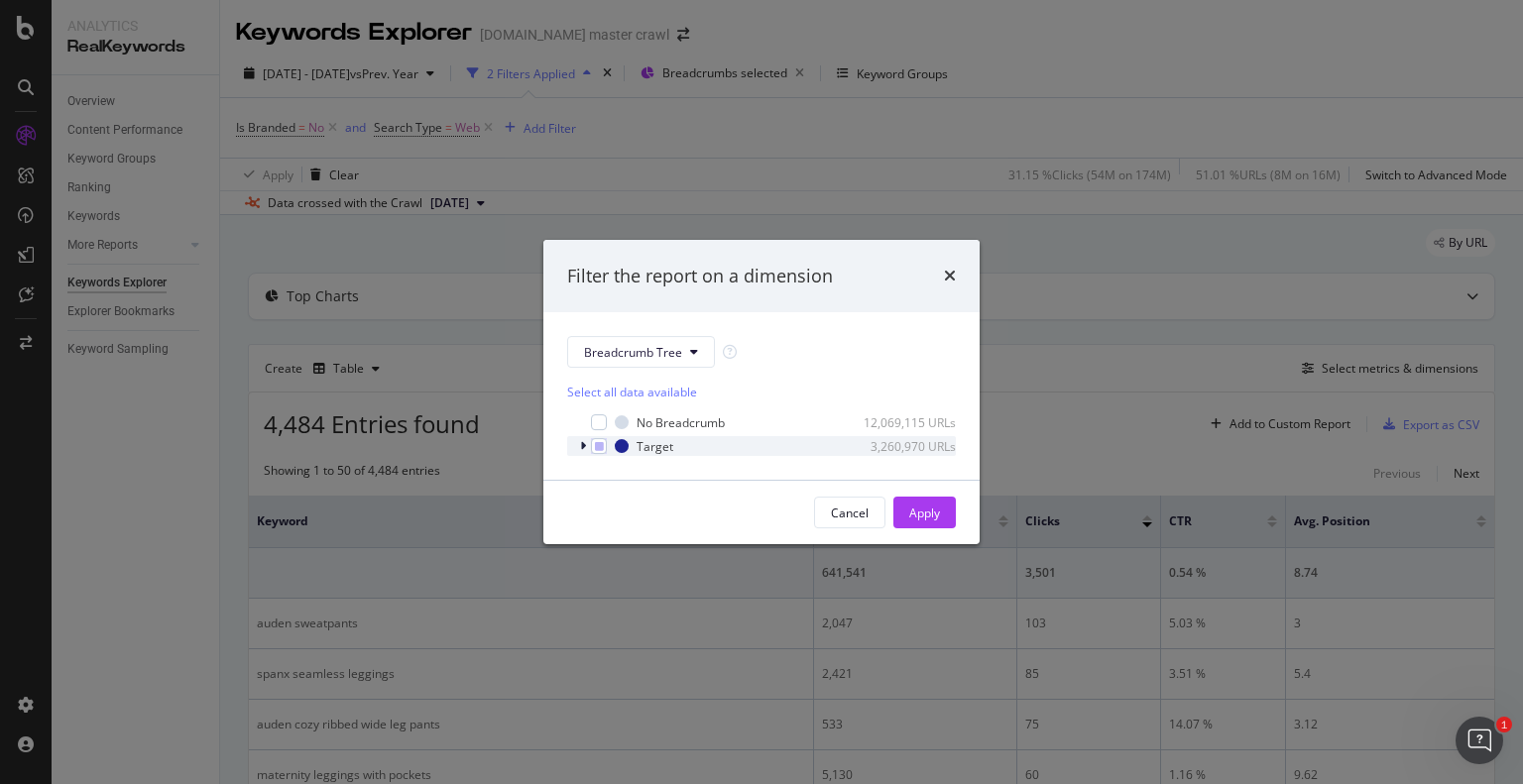 click at bounding box center (583, 446) 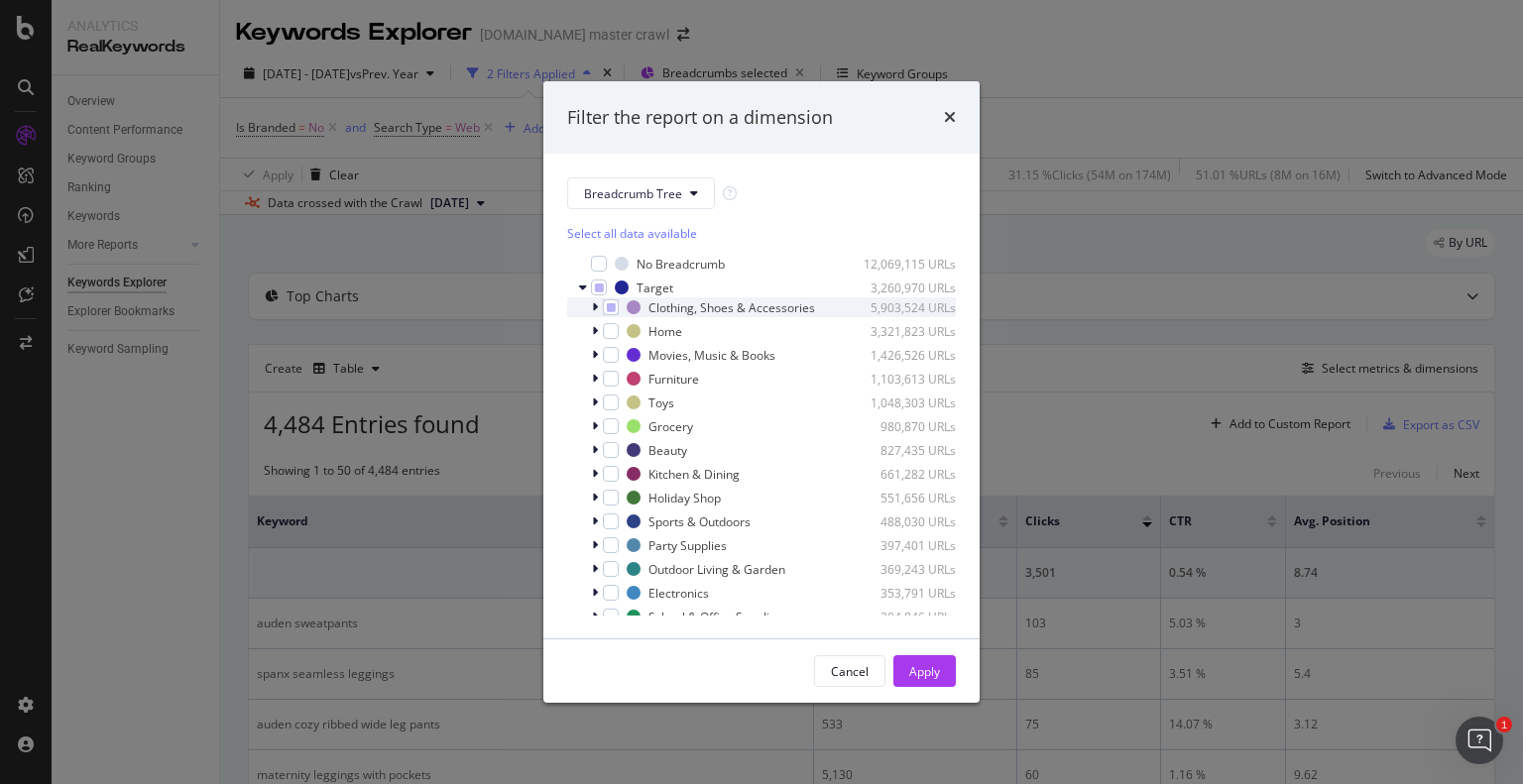 click at bounding box center [595, 307] 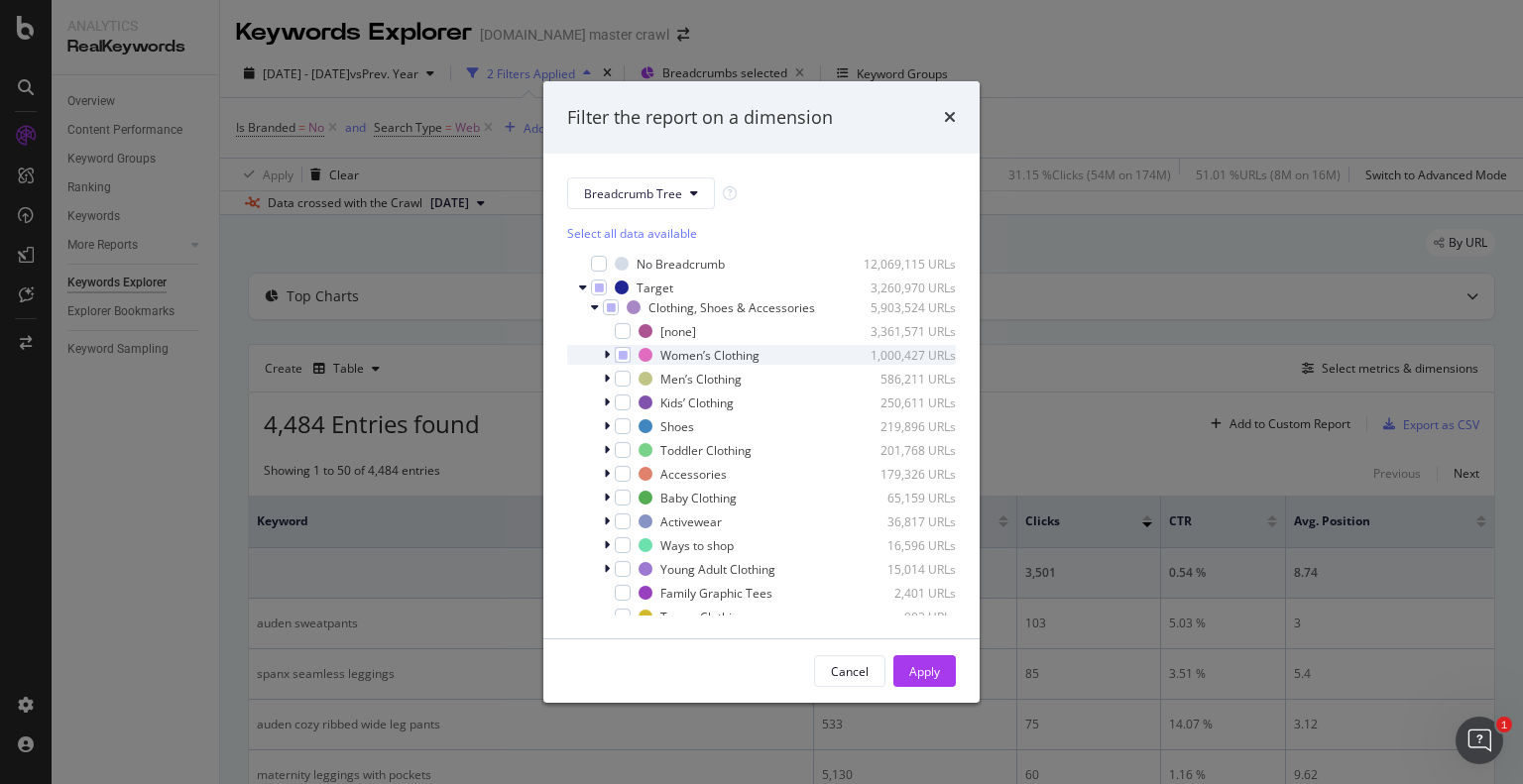 click at bounding box center (607, 355) 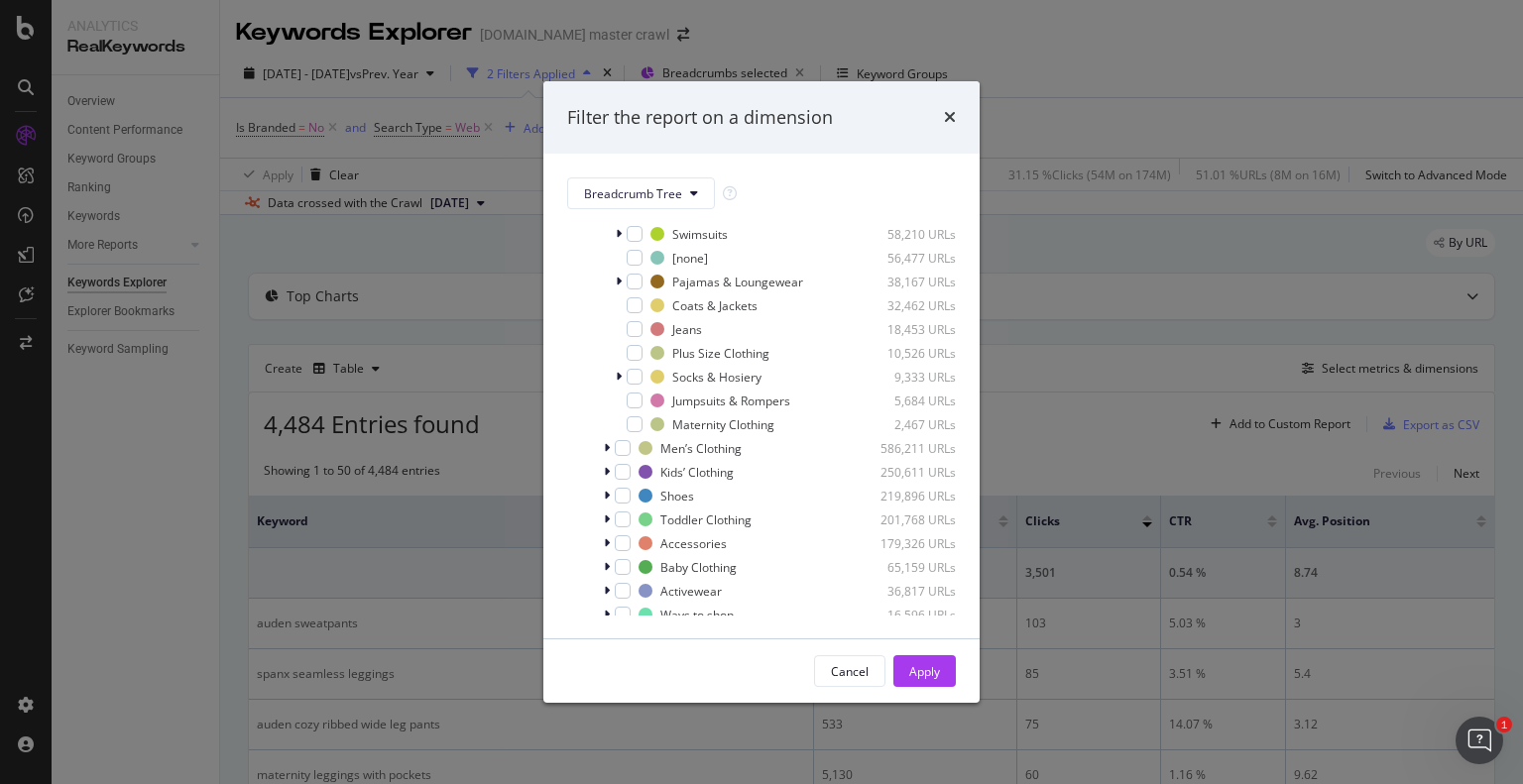 scroll, scrollTop: 444, scrollLeft: 0, axis: vertical 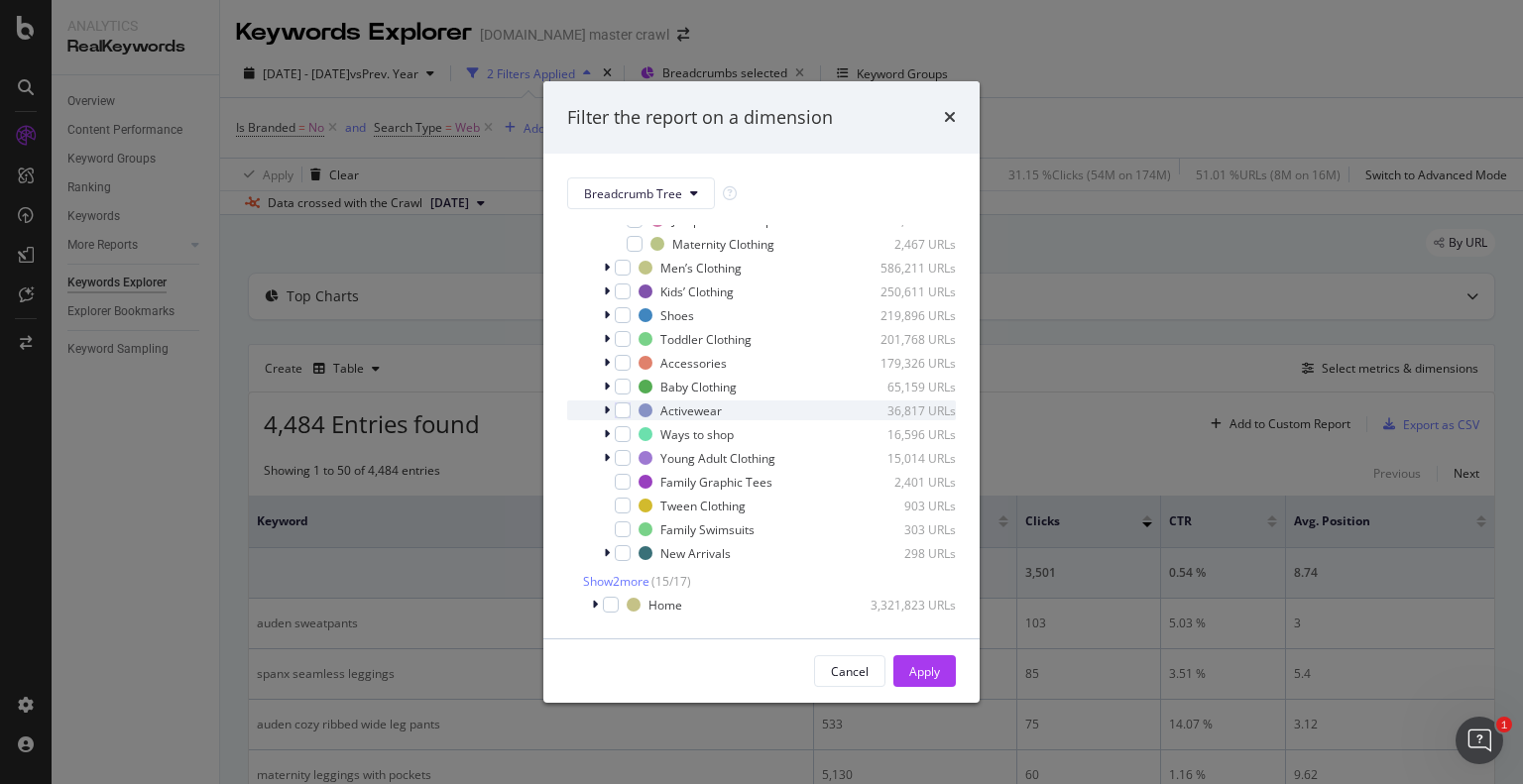 click at bounding box center (607, 410) 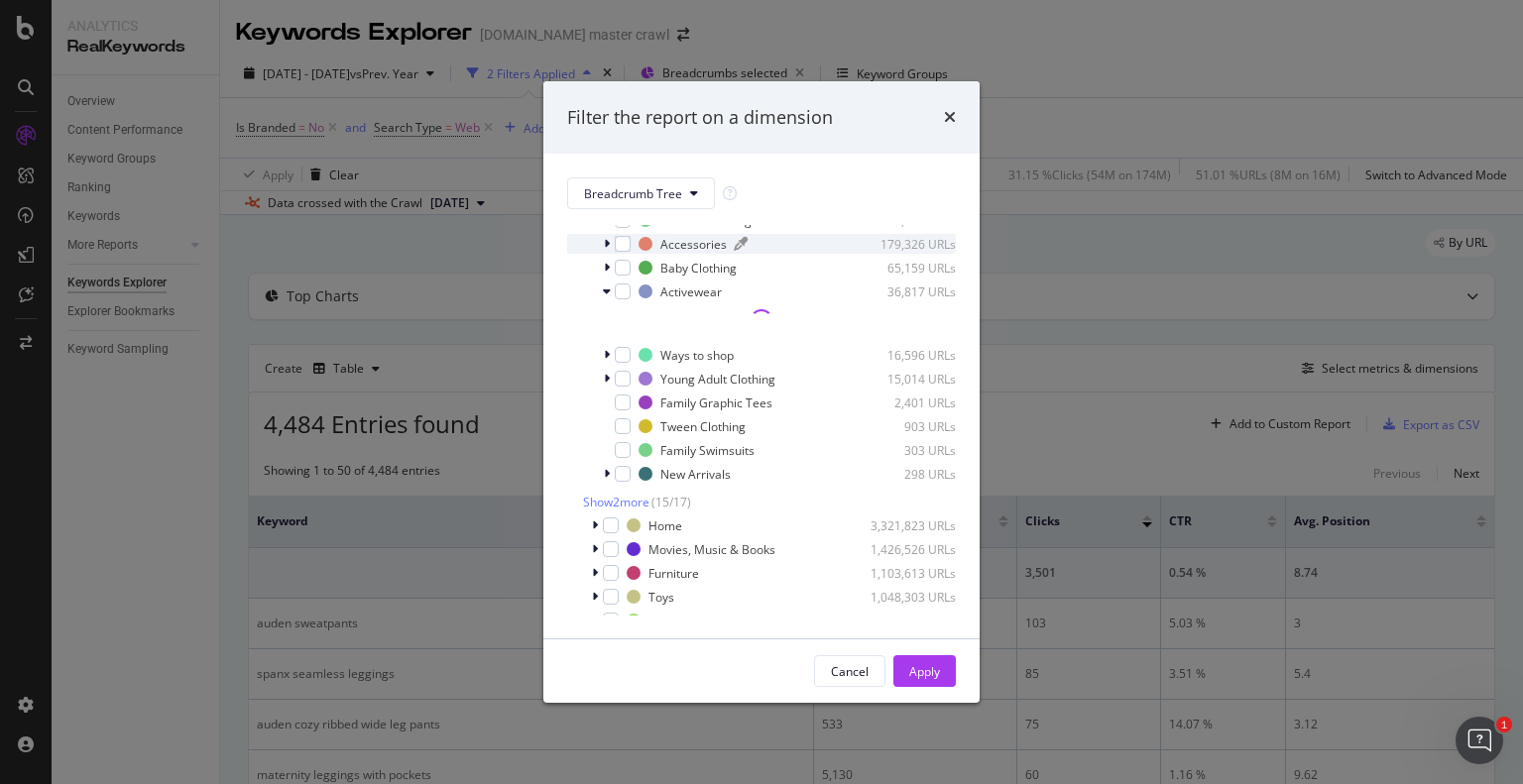 scroll, scrollTop: 565, scrollLeft: 0, axis: vertical 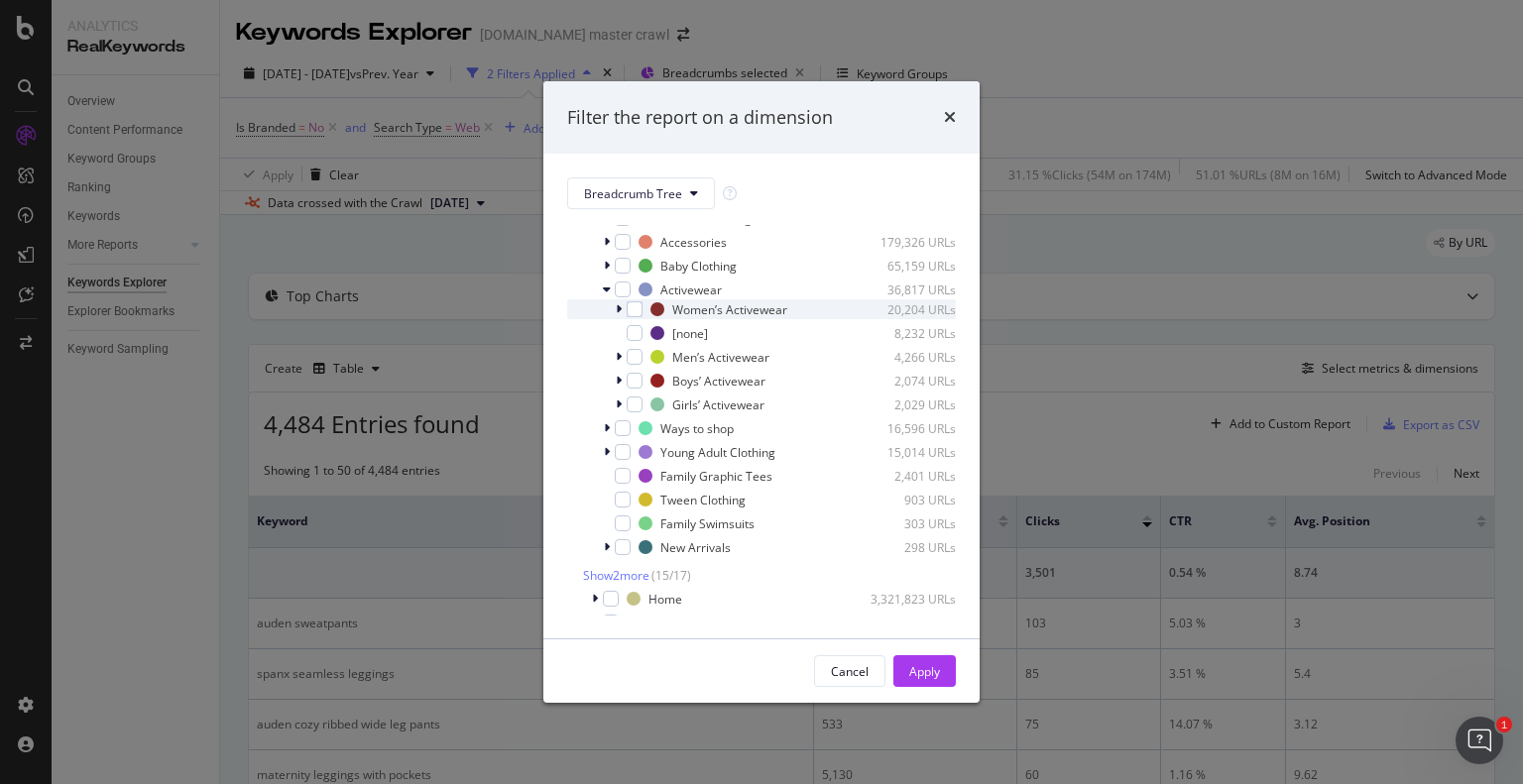 click at bounding box center [621, 309] 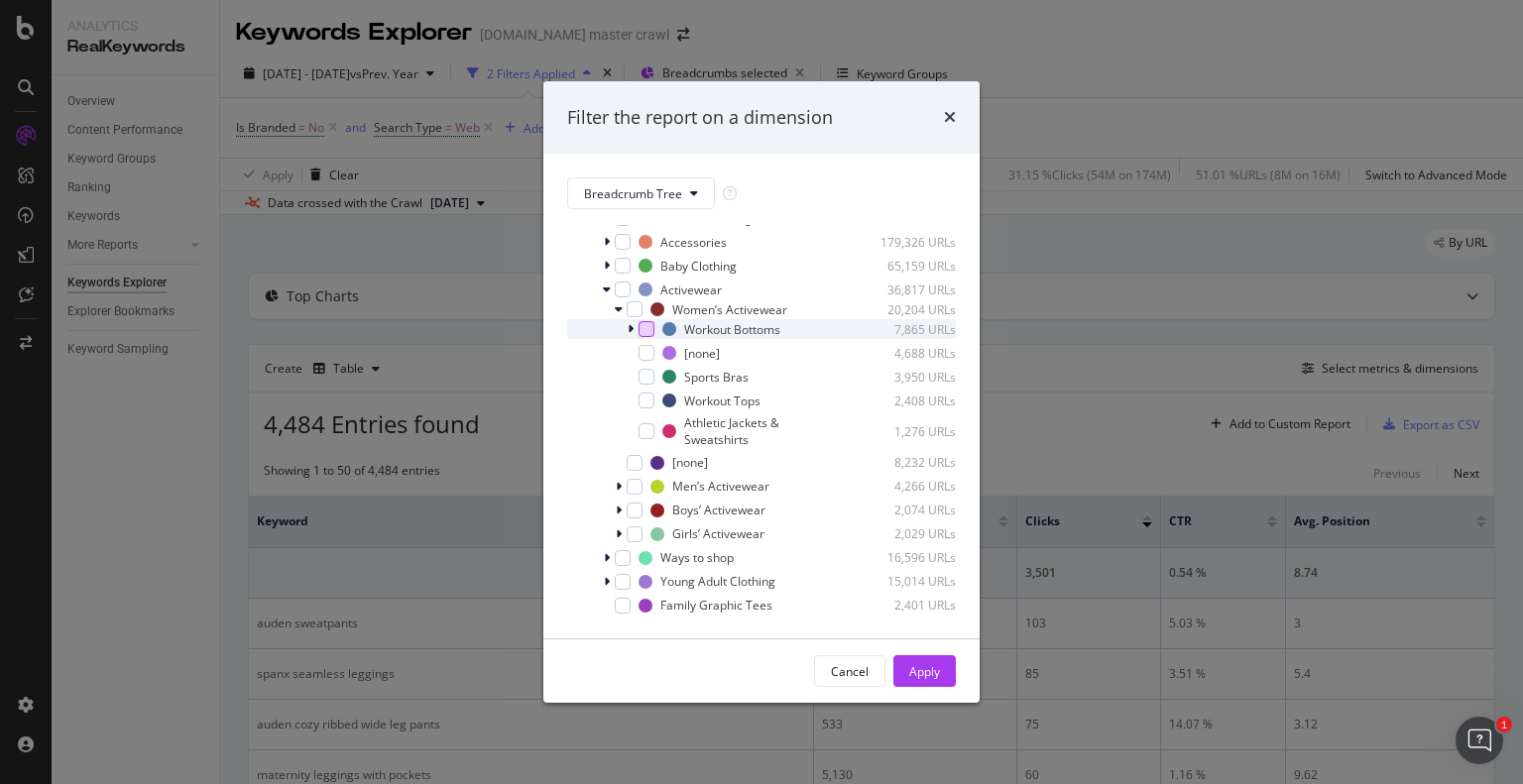 click at bounding box center [646, 329] 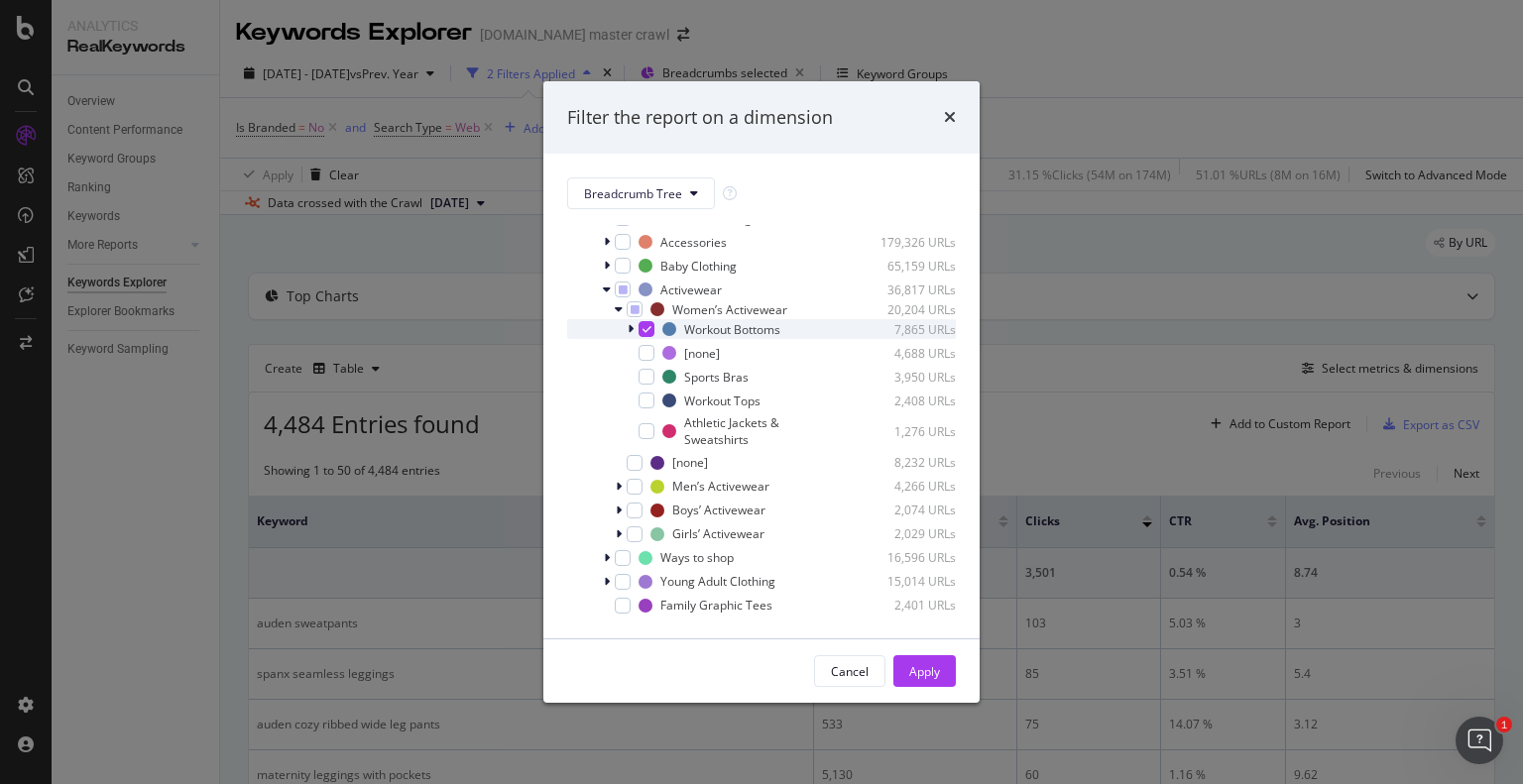click at bounding box center (633, 329) 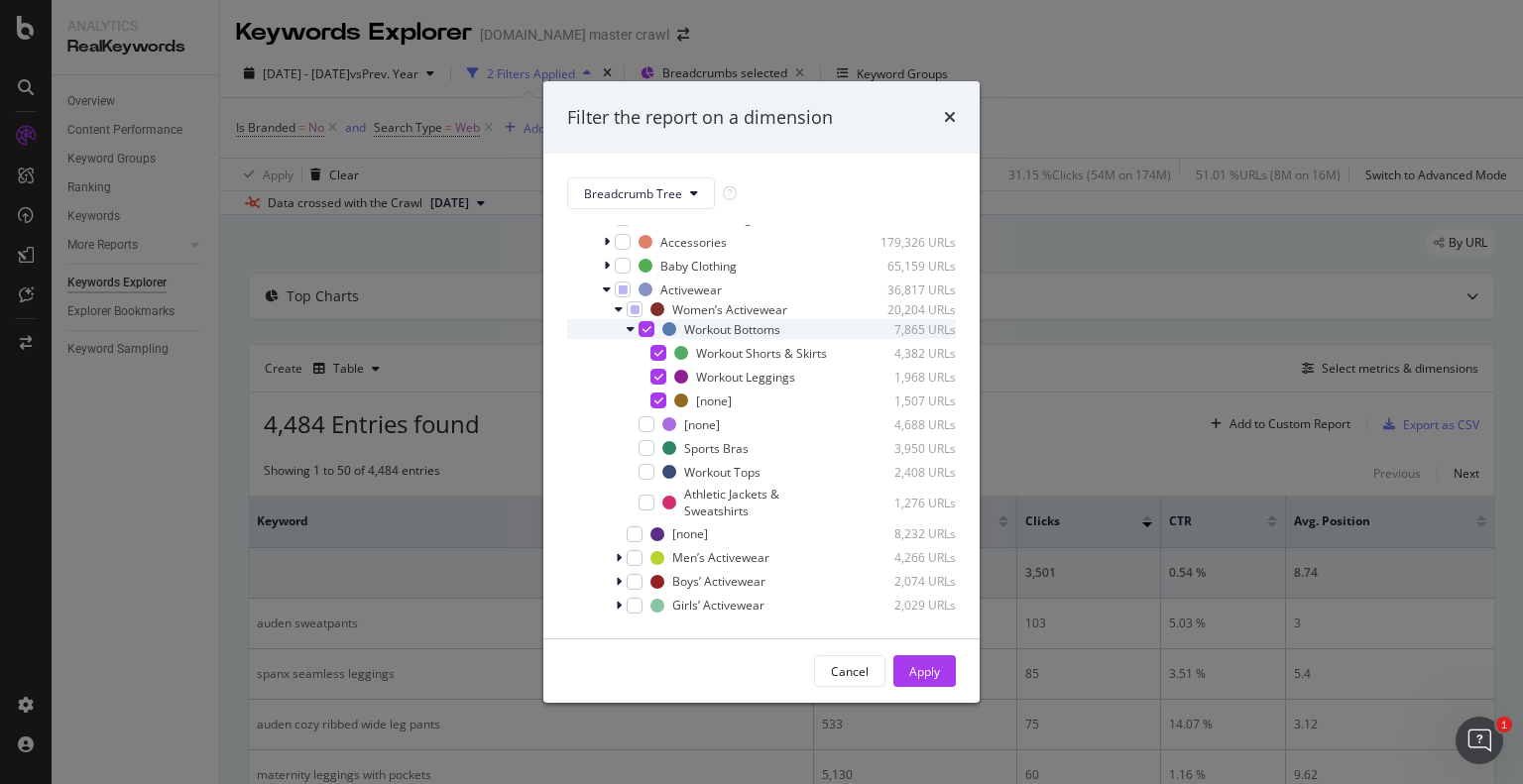 click at bounding box center (646, 329) 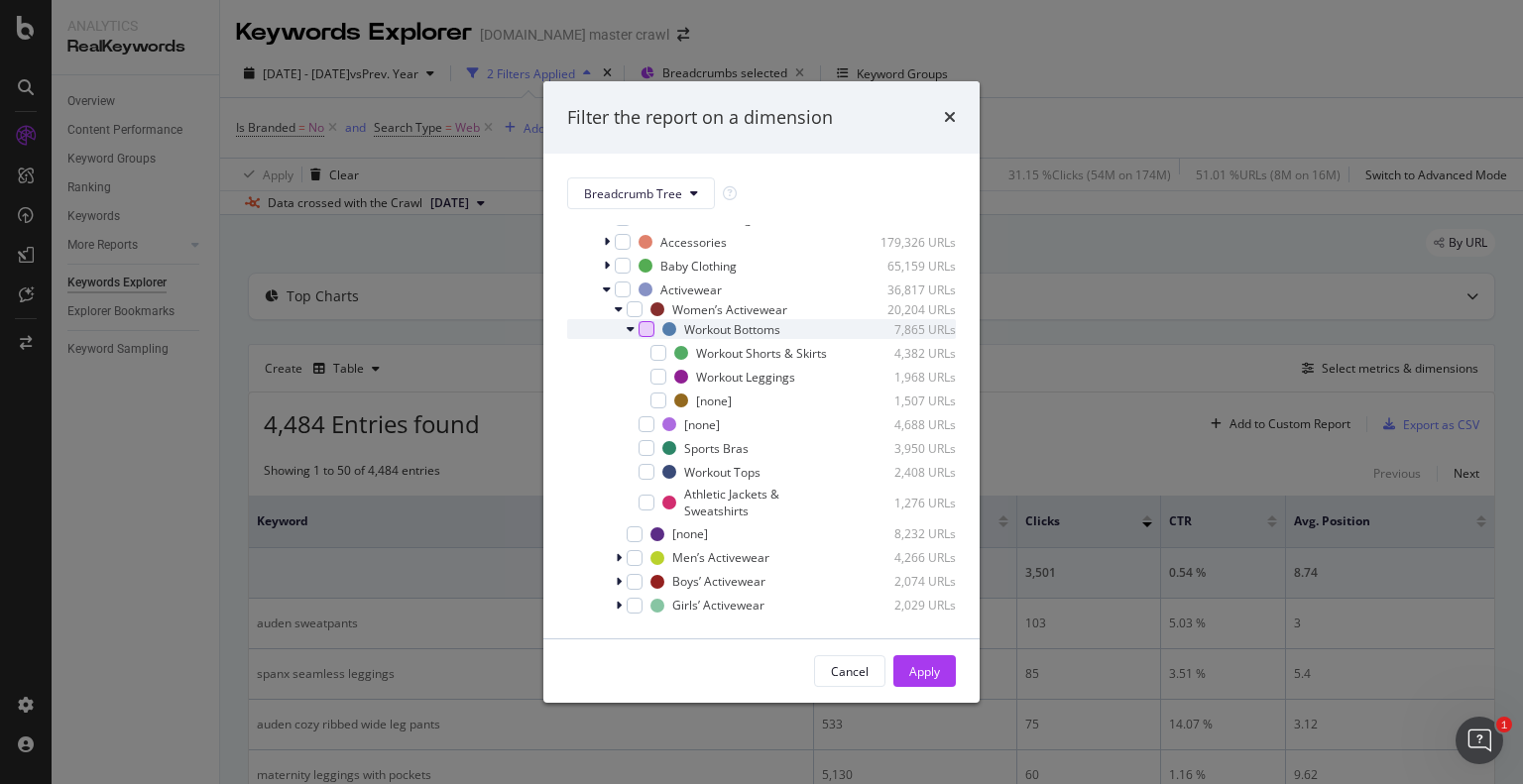 click at bounding box center [646, 329] 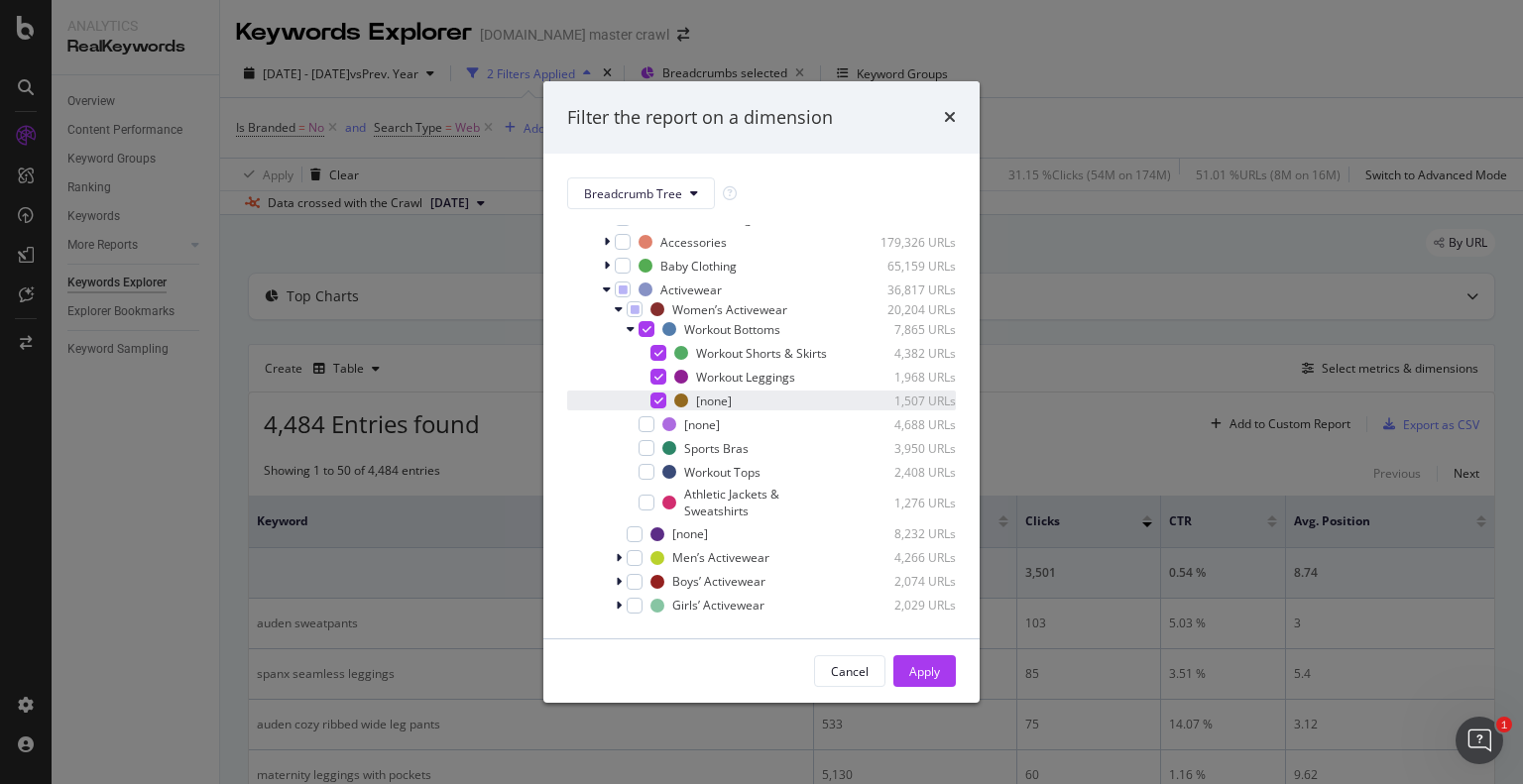 click at bounding box center [658, 400] 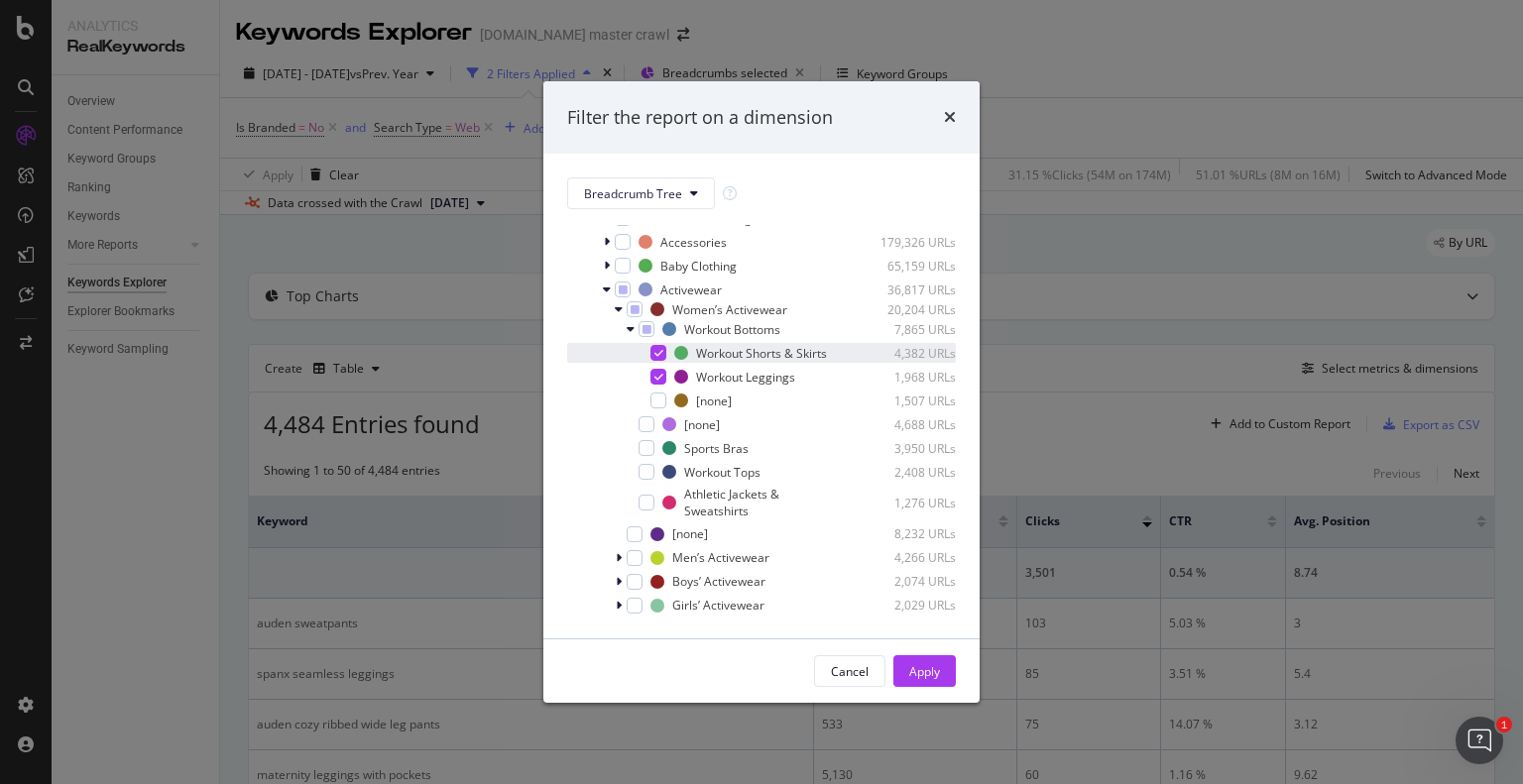 click at bounding box center (658, 353) 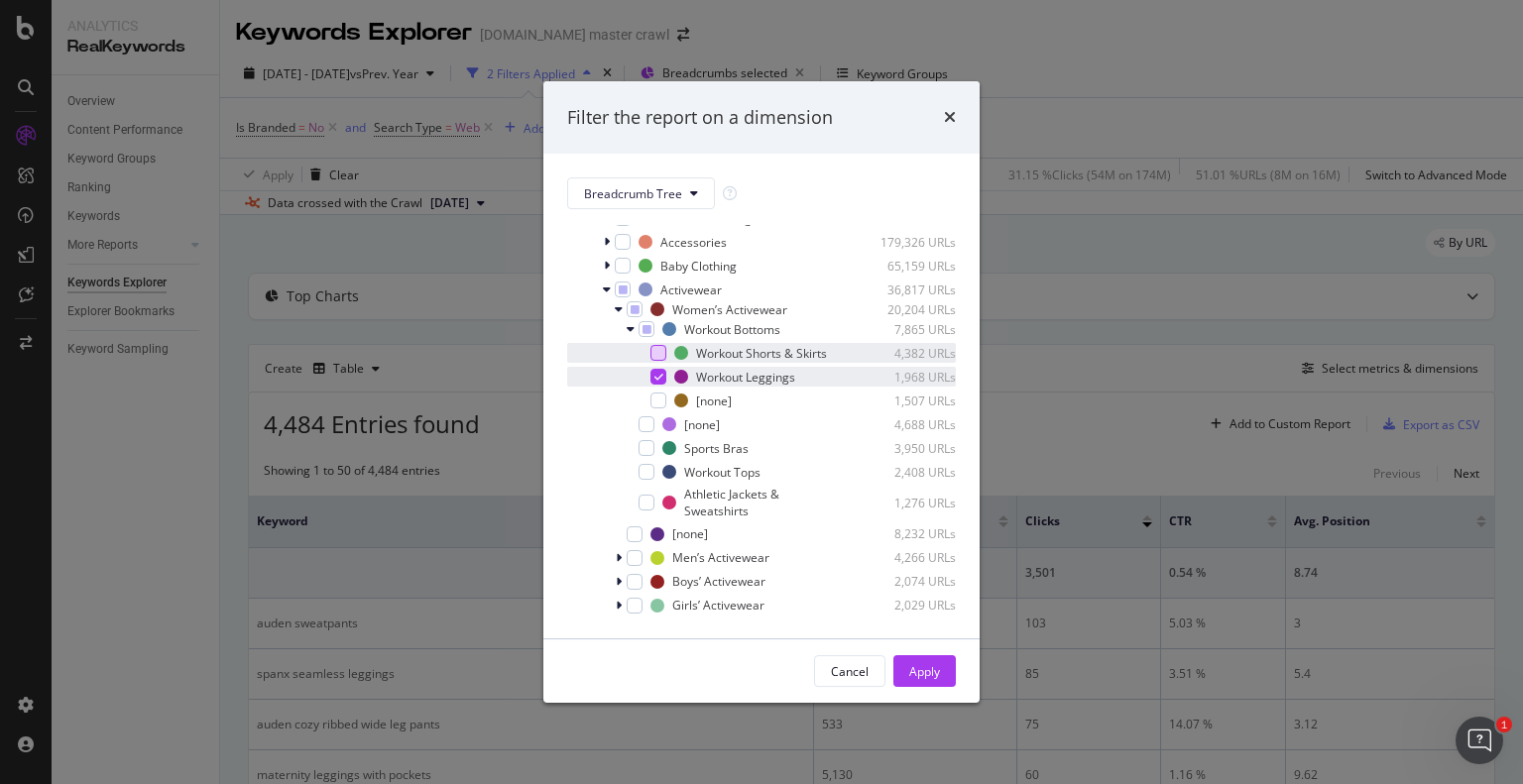 click on "Workout Leggings 1,968   URLs" at bounding box center (762, 377) 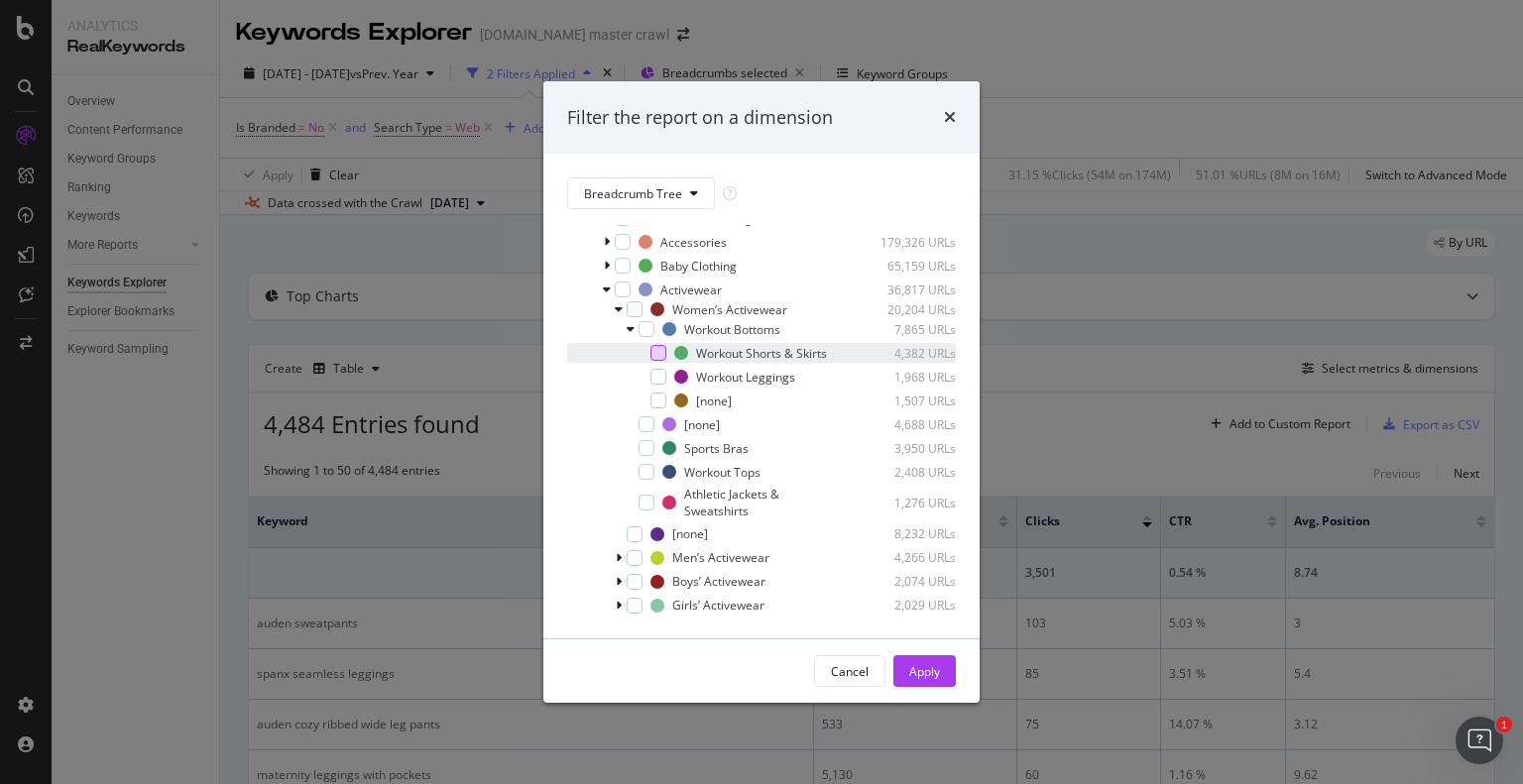 click at bounding box center [658, 353] 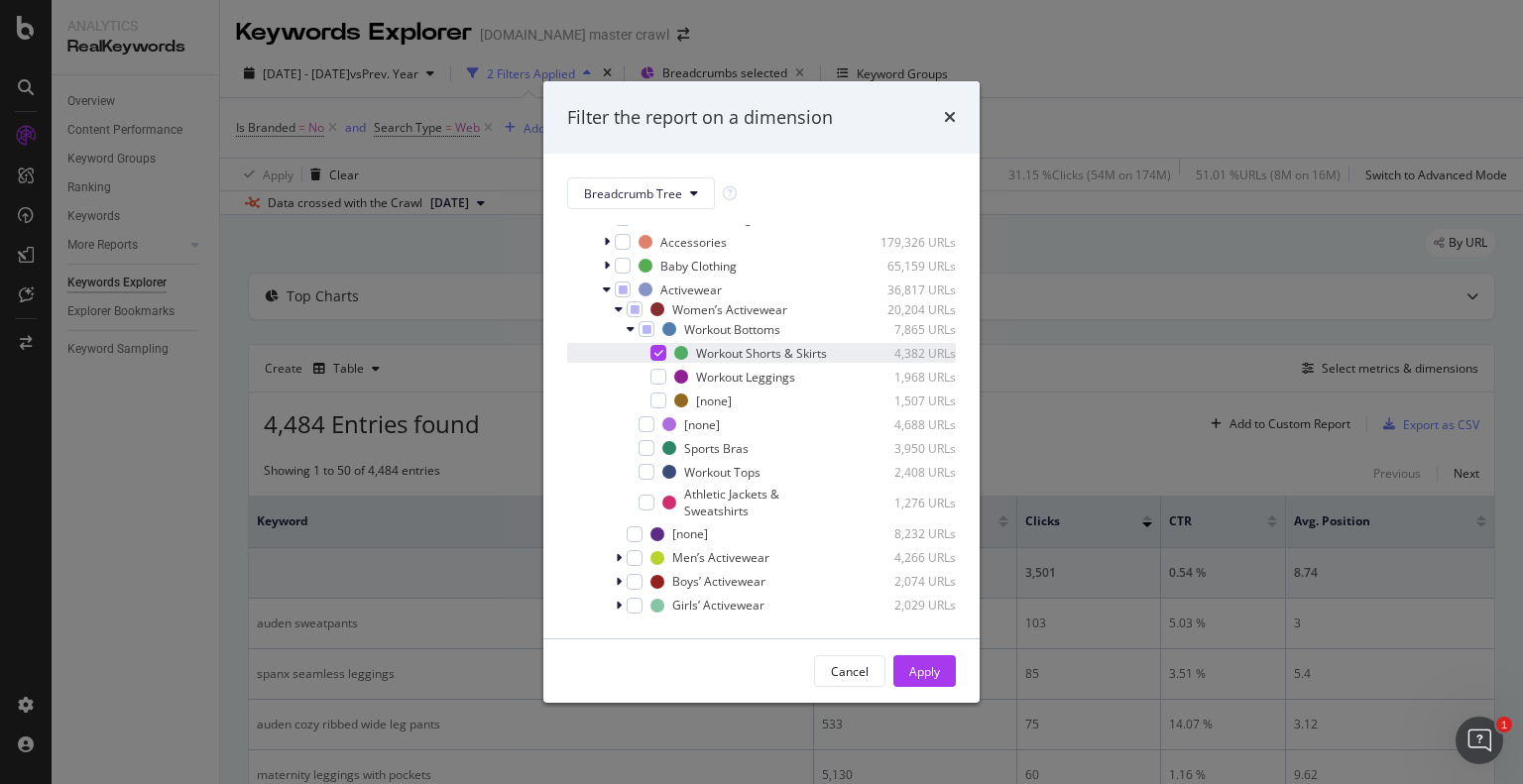 click on "Workout Shorts & Skirts 4,382   URLs" at bounding box center (762, 353) 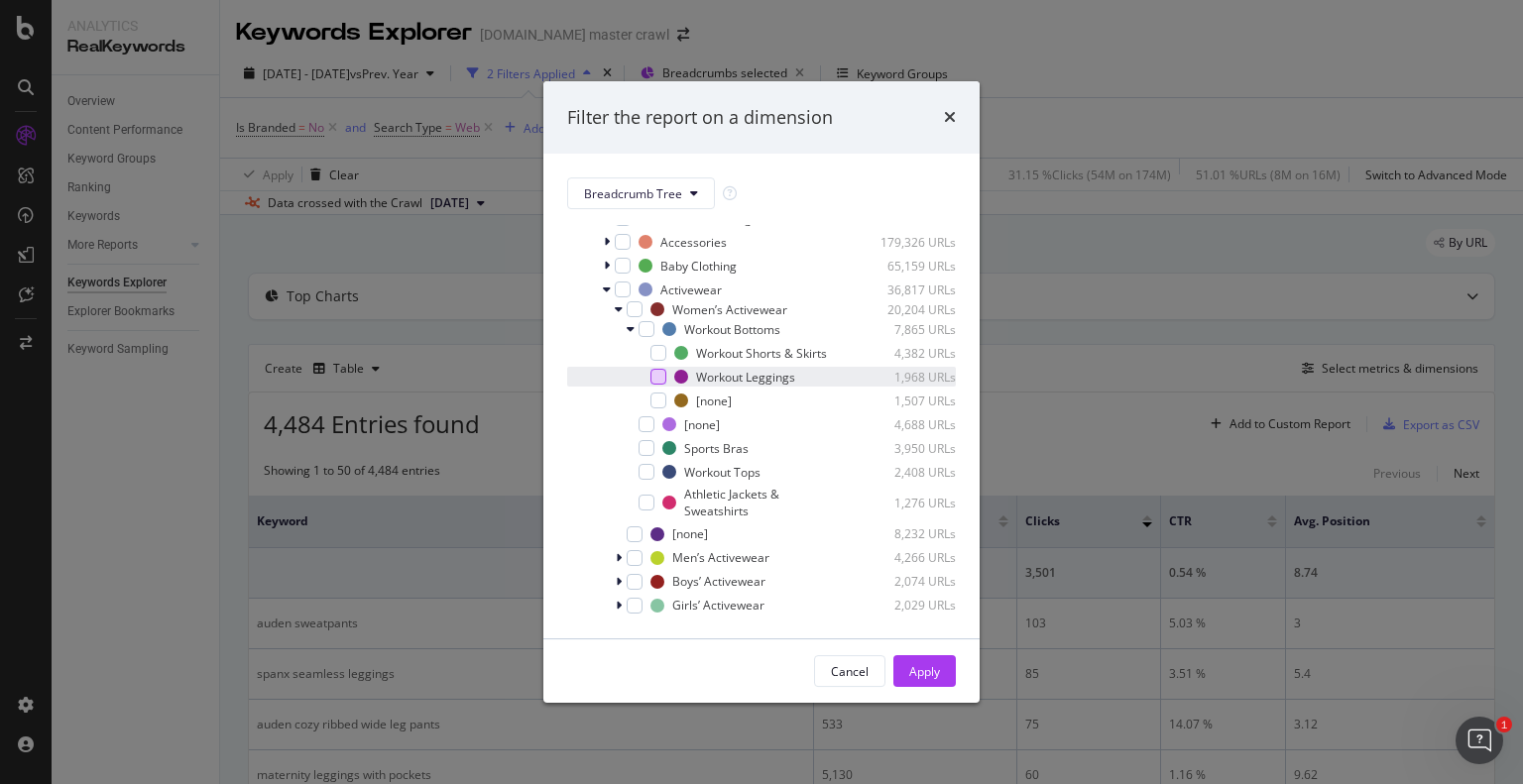 click at bounding box center [658, 377] 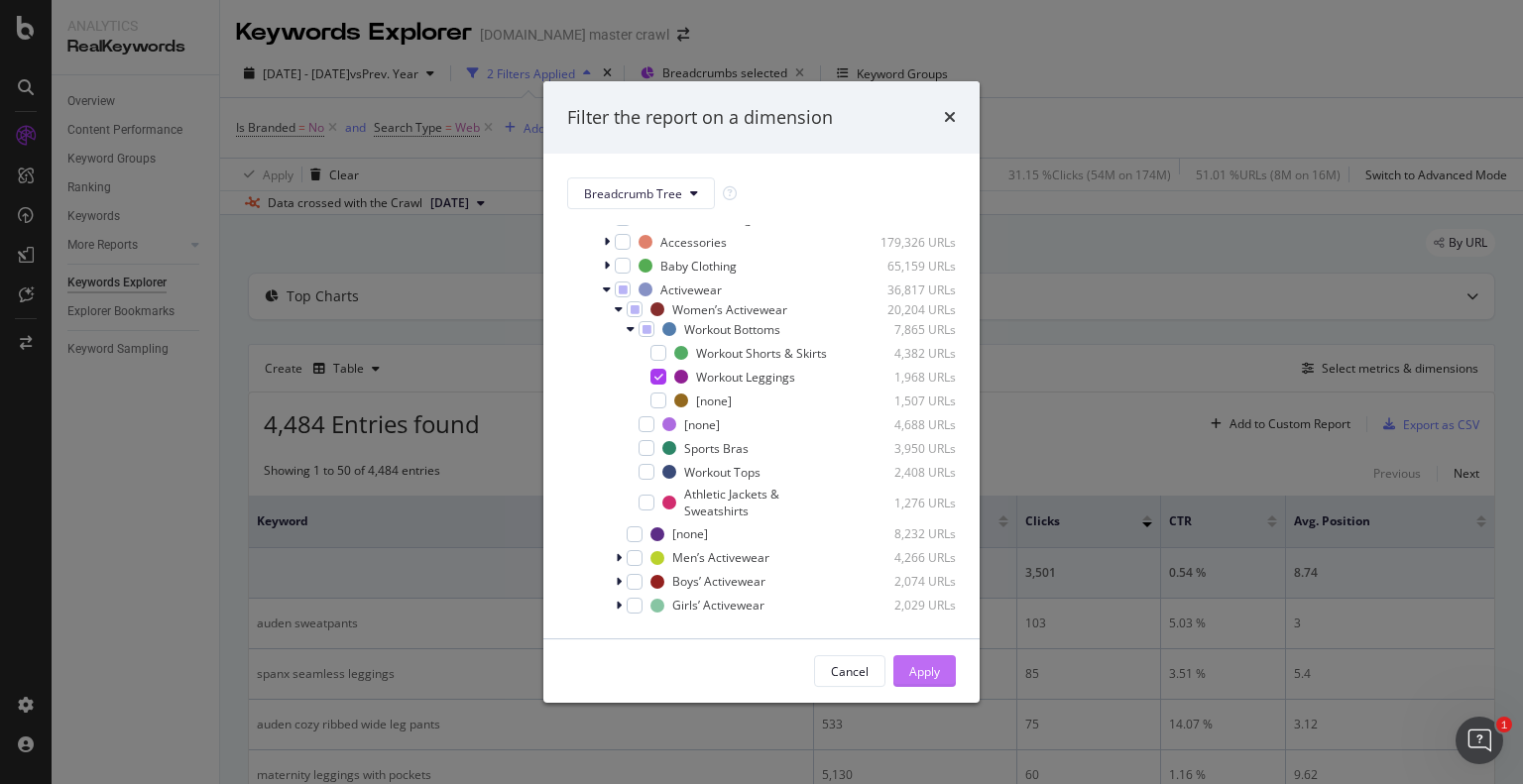 click on "Apply" at bounding box center (924, 671) 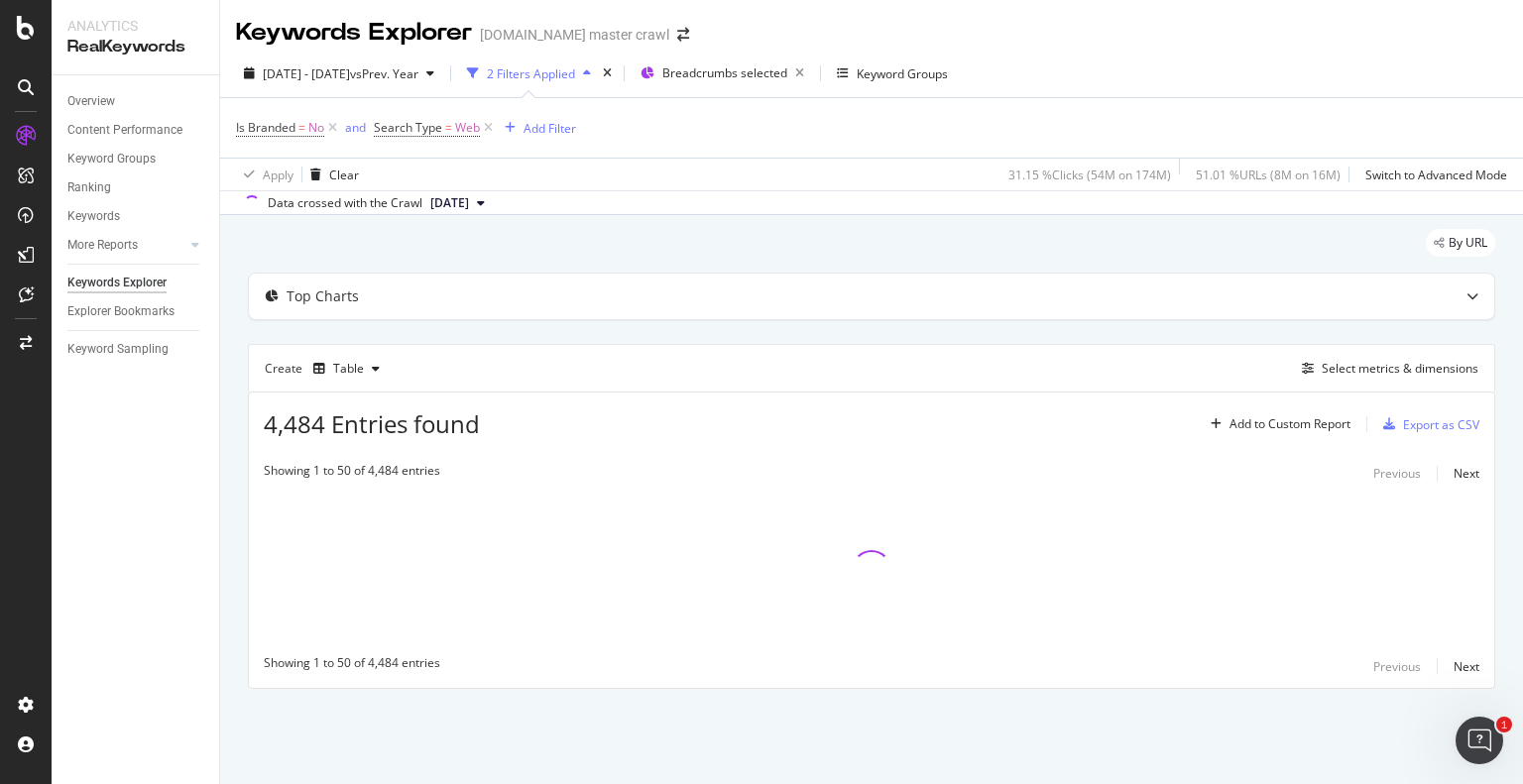 type 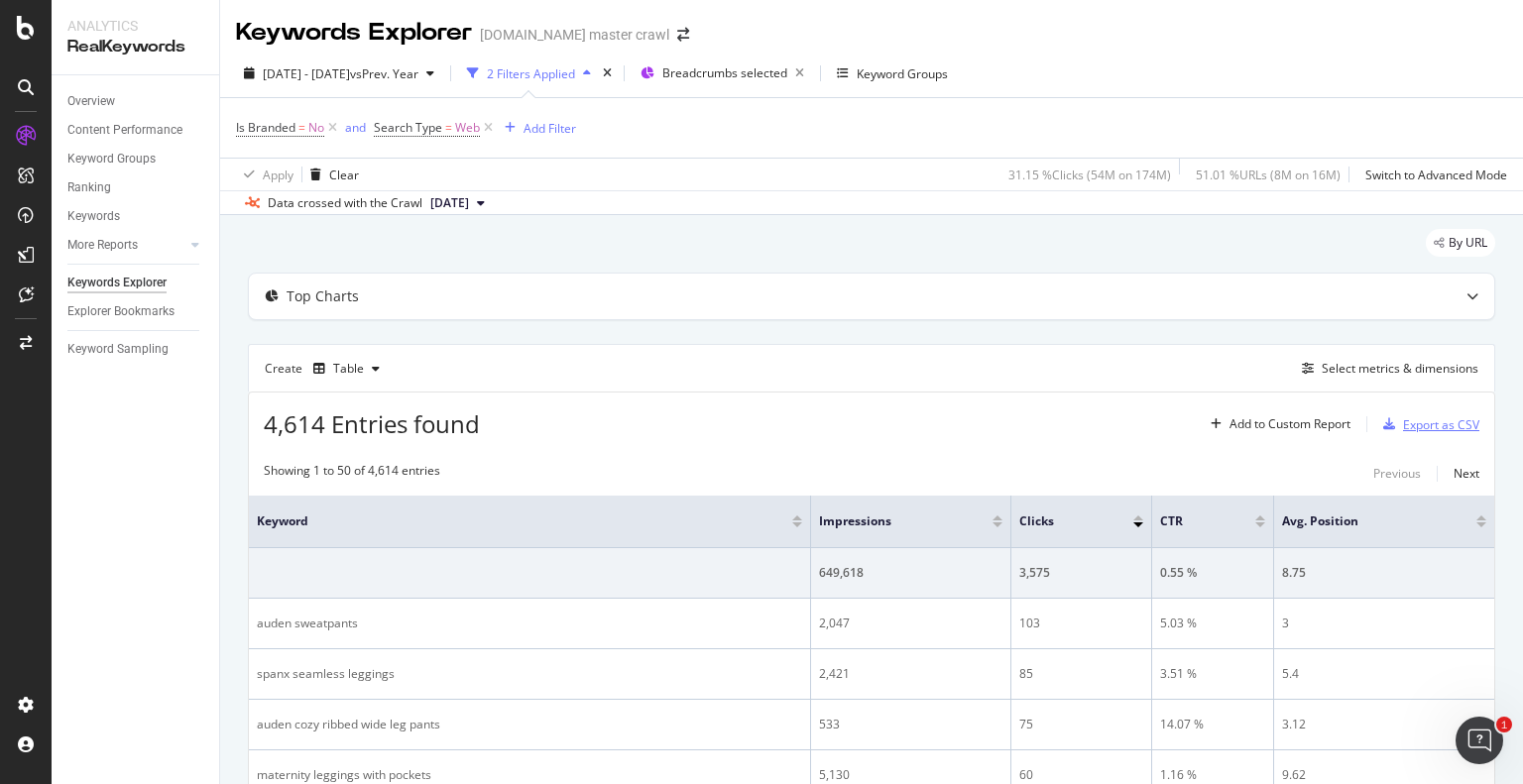 click on "Export as CSV" at bounding box center (1441, 424) 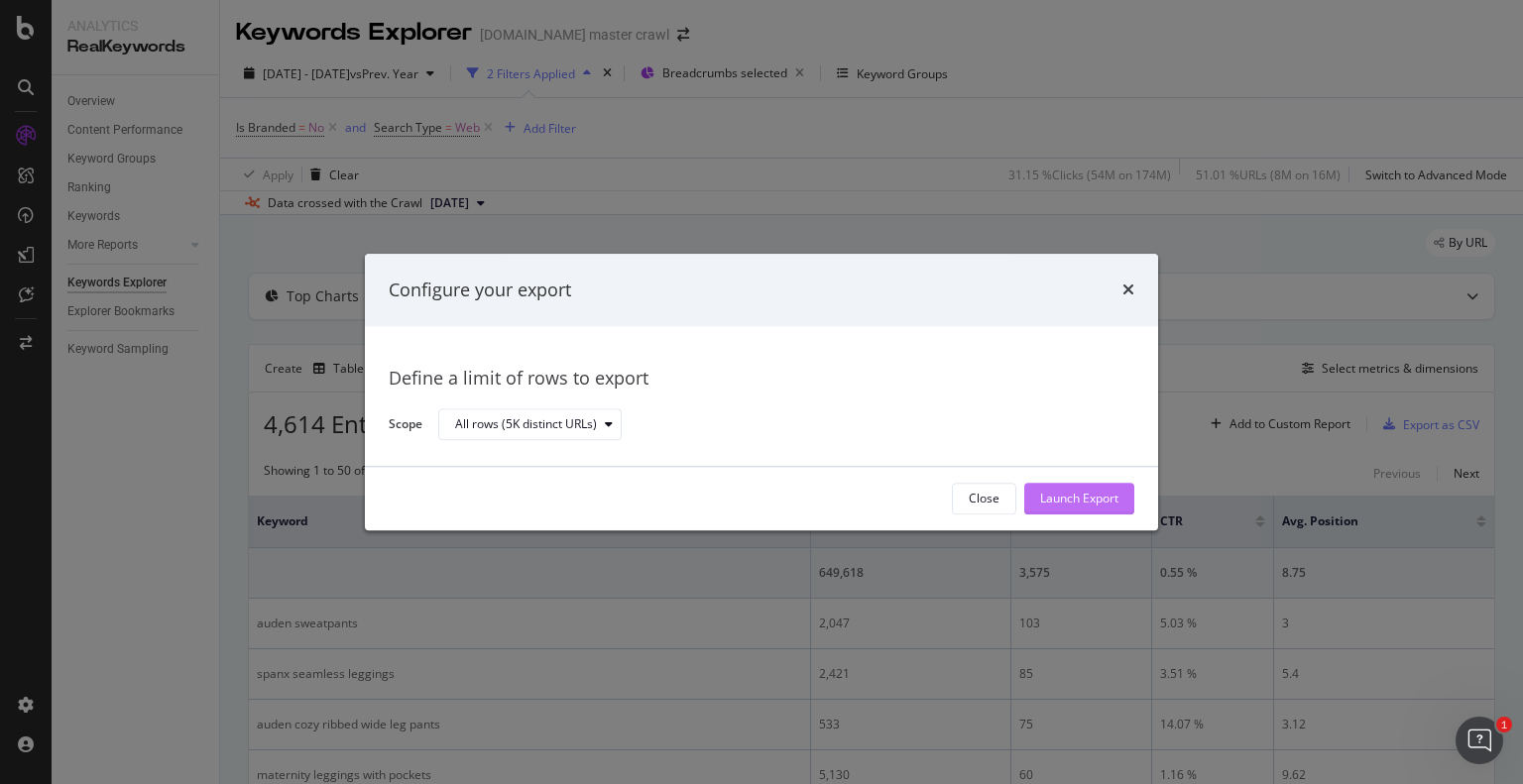 click on "Launch Export" at bounding box center (1079, 499) 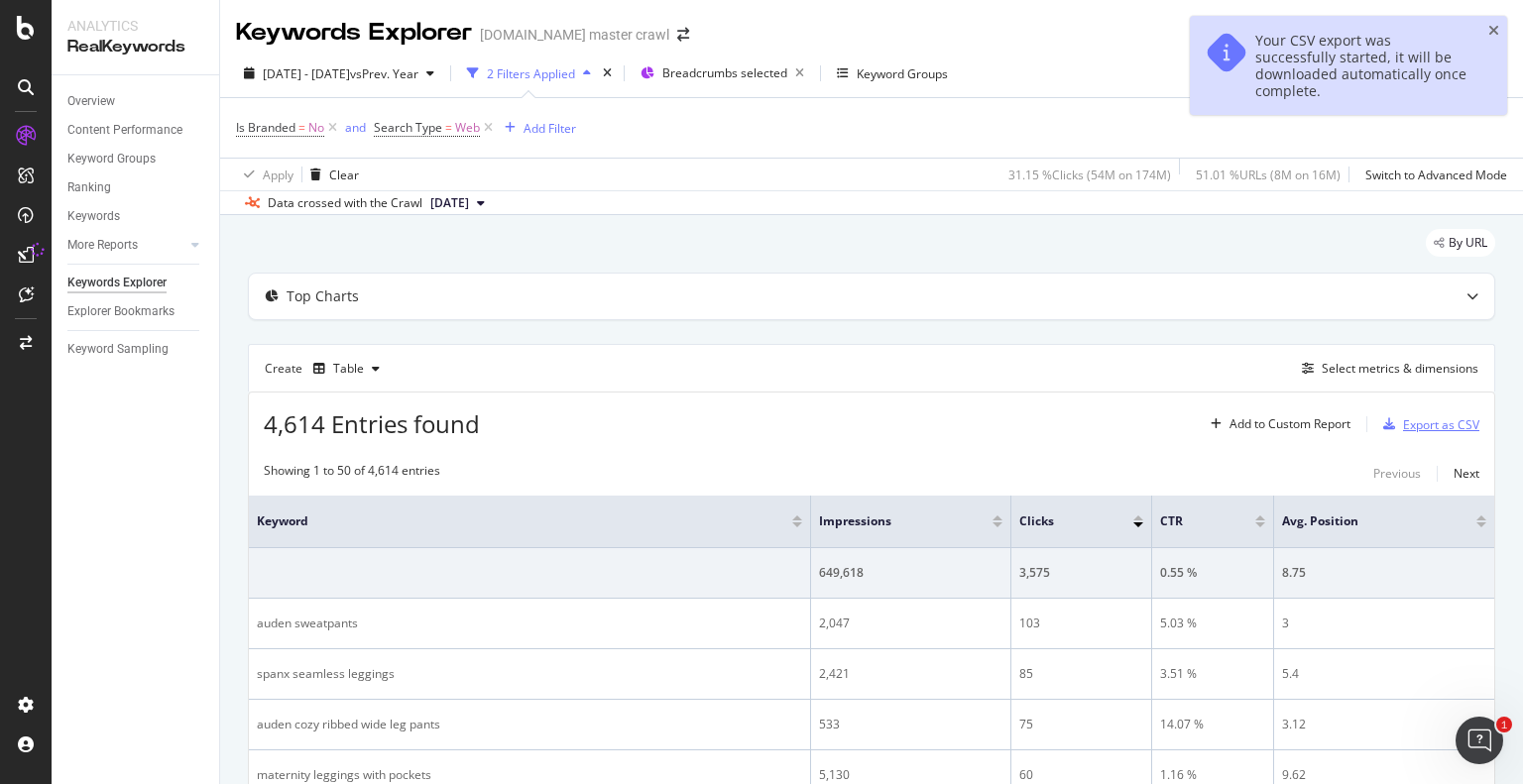 type 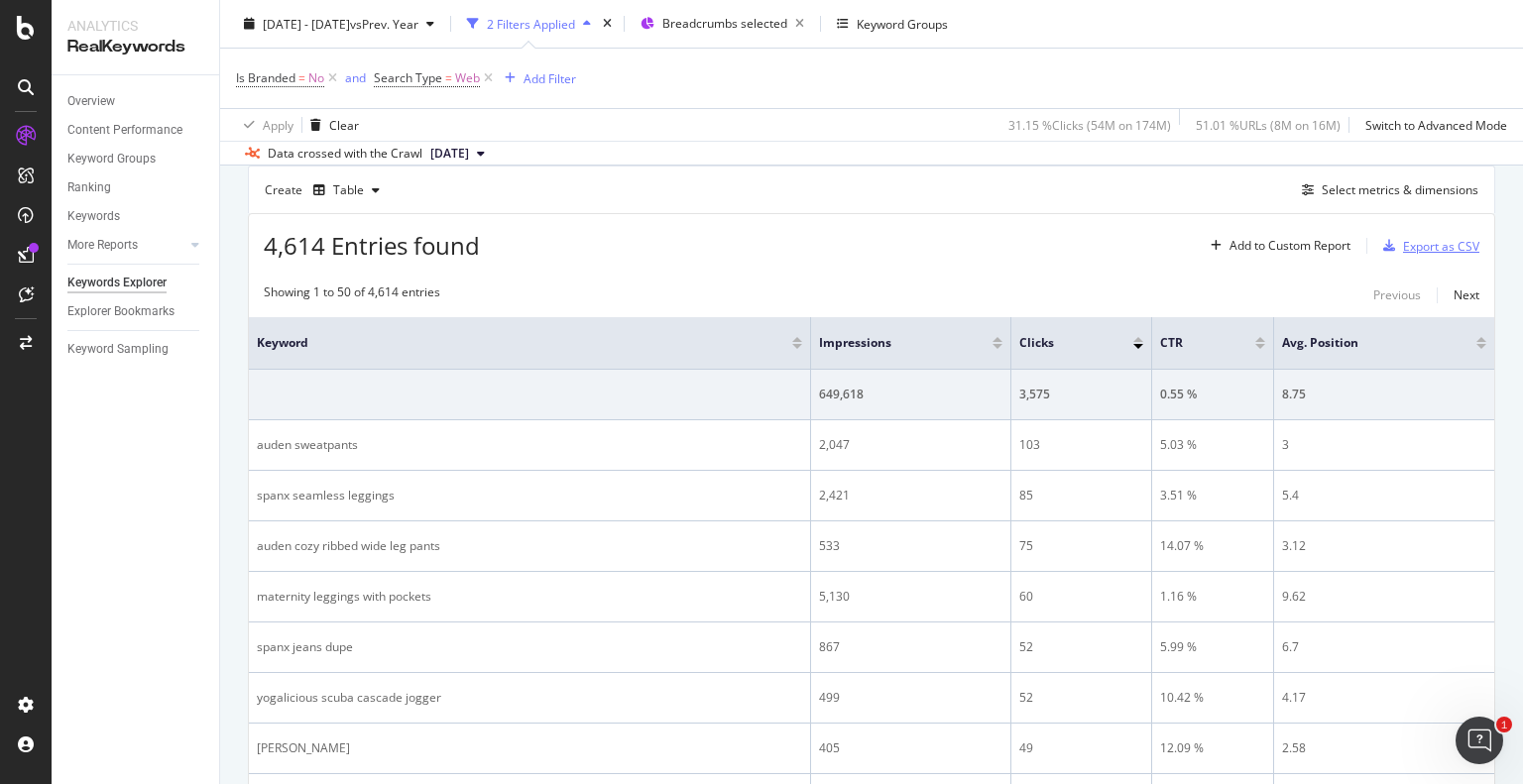 scroll, scrollTop: 178, scrollLeft: 0, axis: vertical 